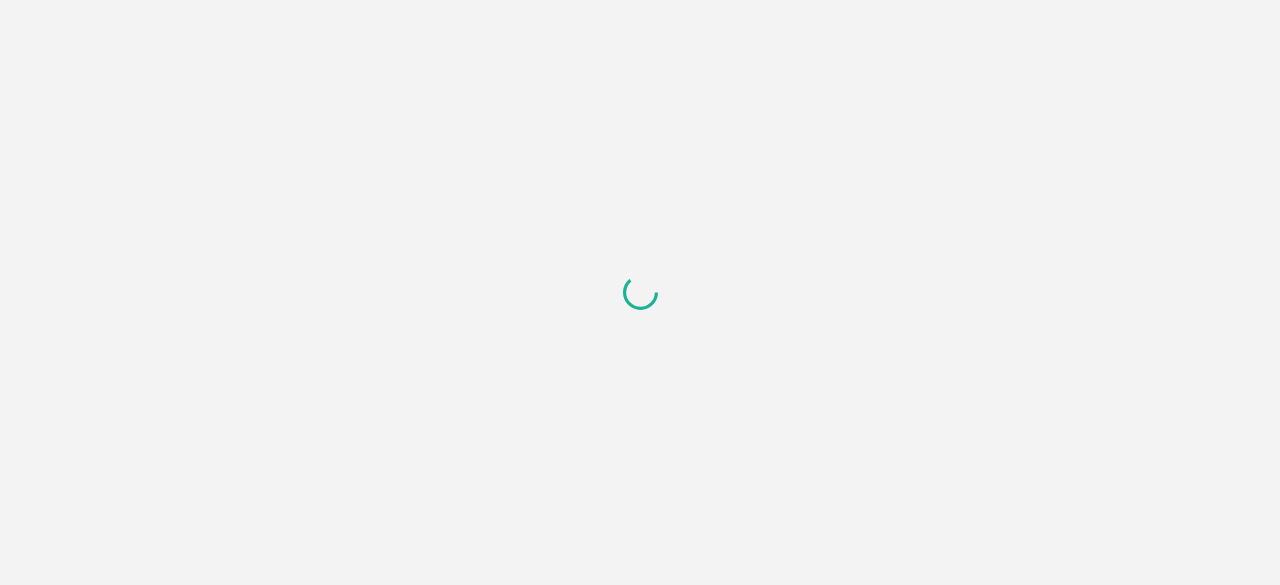 scroll, scrollTop: 0, scrollLeft: 0, axis: both 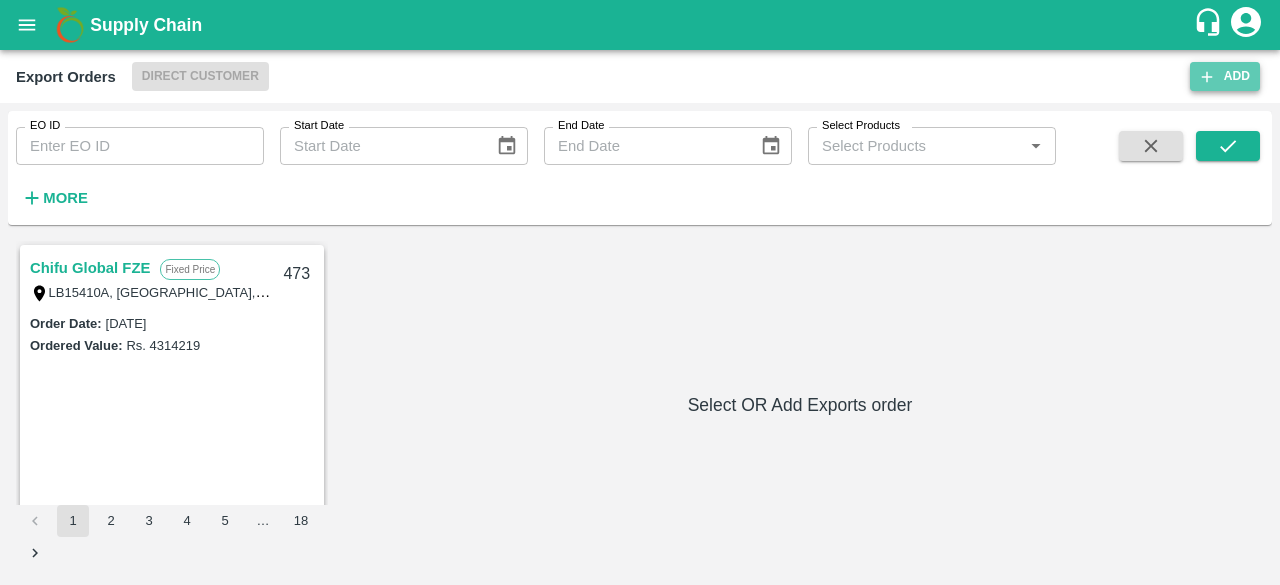 click 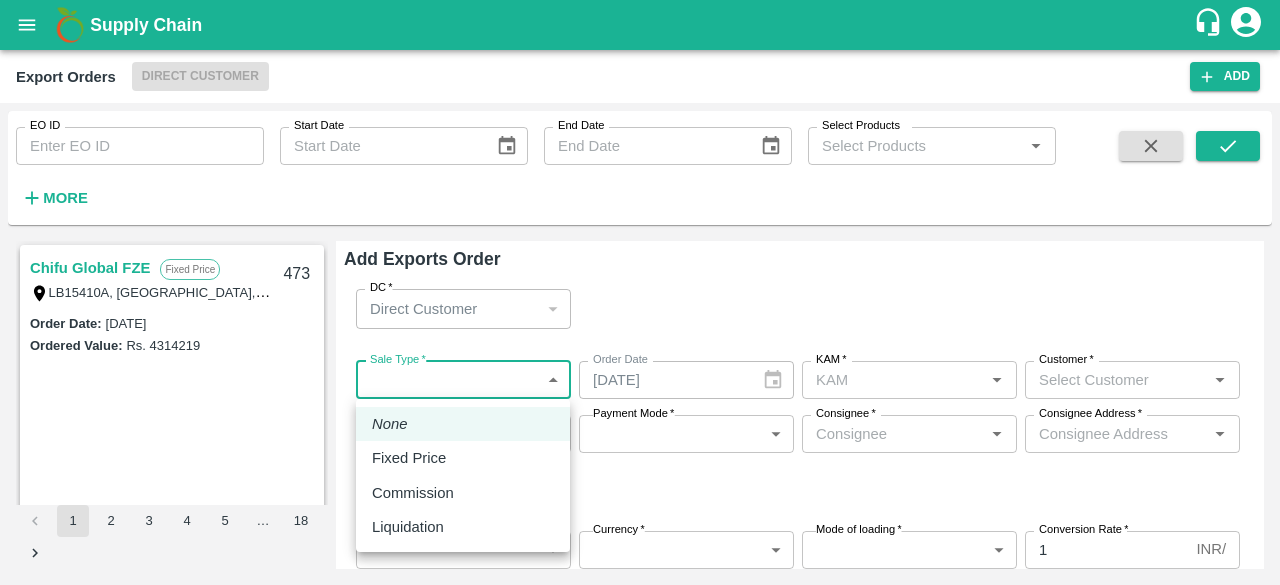 click on "Supply Chain Export Orders Direct Customer Add EO ID EO ID Start Date Start Date End Date End Date Select Products Select Products   * More Chifu Global FZE Fixed Price LB15410A, [GEOGRAPHIC_DATA] 473 Order Date : [DATE] Ordered Value: Rs.   4314219 Chifu Global FZE Commission LB15410A, [GEOGRAPHIC_DATA], [GEOGRAPHIC_DATA], [GEOGRAPHIC_DATA] 472 Order Date : [DATE] Ordered Value: Rs.   1366880 Chifu Global FZE Commission LB15410A, [GEOGRAPHIC_DATA] 471 Order Date : [DATE] Ordered Value: Rs.   4349070.44 ABUSEEDO TRADING L.L.C Fixed Price Shop No.43, ,Wholesale Building No. 2 Central Fruit and Vegetable Market, PO BOX 4494 [GEOGRAPHIC_DATA]-U.A.E. 470 Order Date : [DATE] Ordered Value: Rs.   29500548 AL BAKRAWE Foods FZE Fixed Price 1, Shop # 3, [GEOGRAPHIC_DATA] – central fruits and vegetables market, , , , , [GEOGRAPHIC_DATA] 469 Order Date : [DATE] Ordered Value: Rs.   468 :" at bounding box center [640, 292] 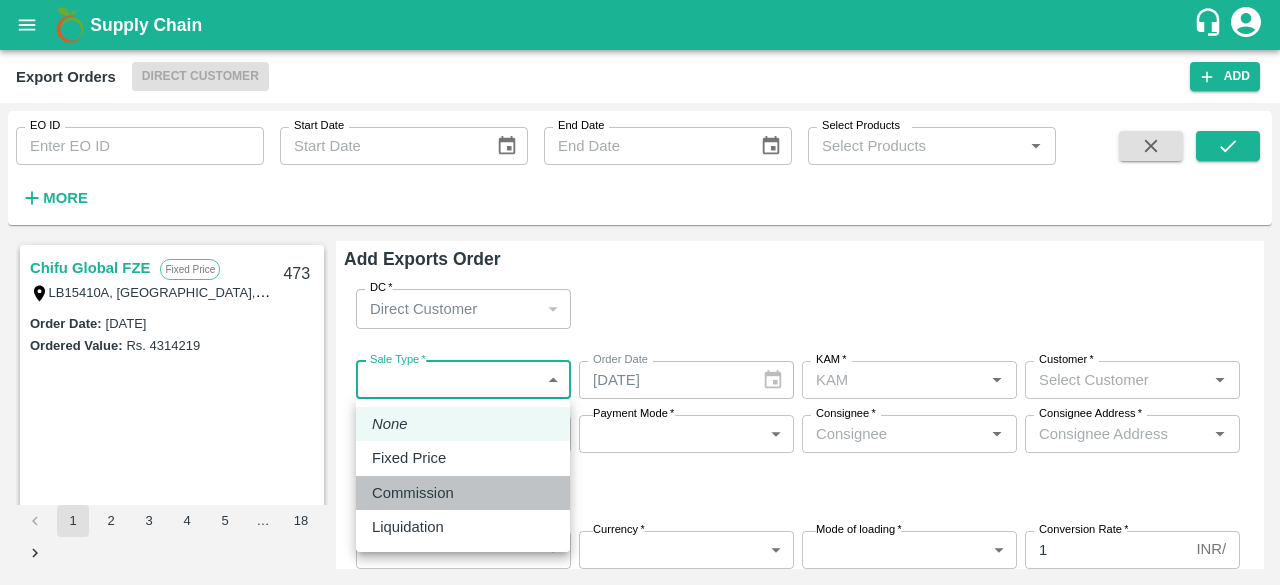 click on "Commission" at bounding box center (463, 493) 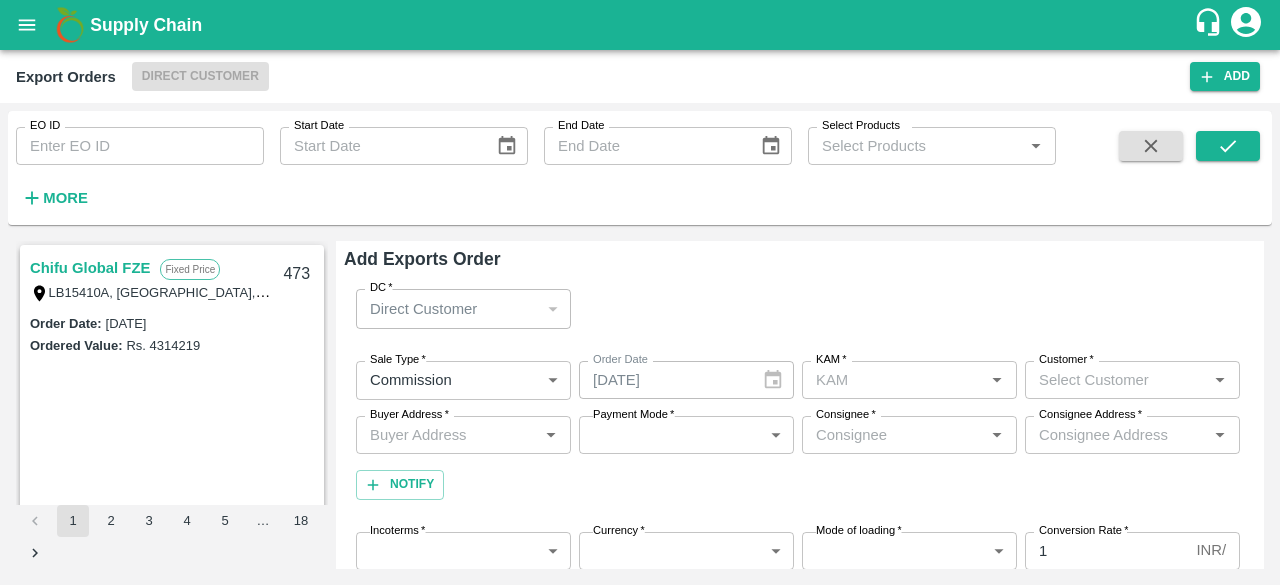 click on "Commission" at bounding box center [463, 451] 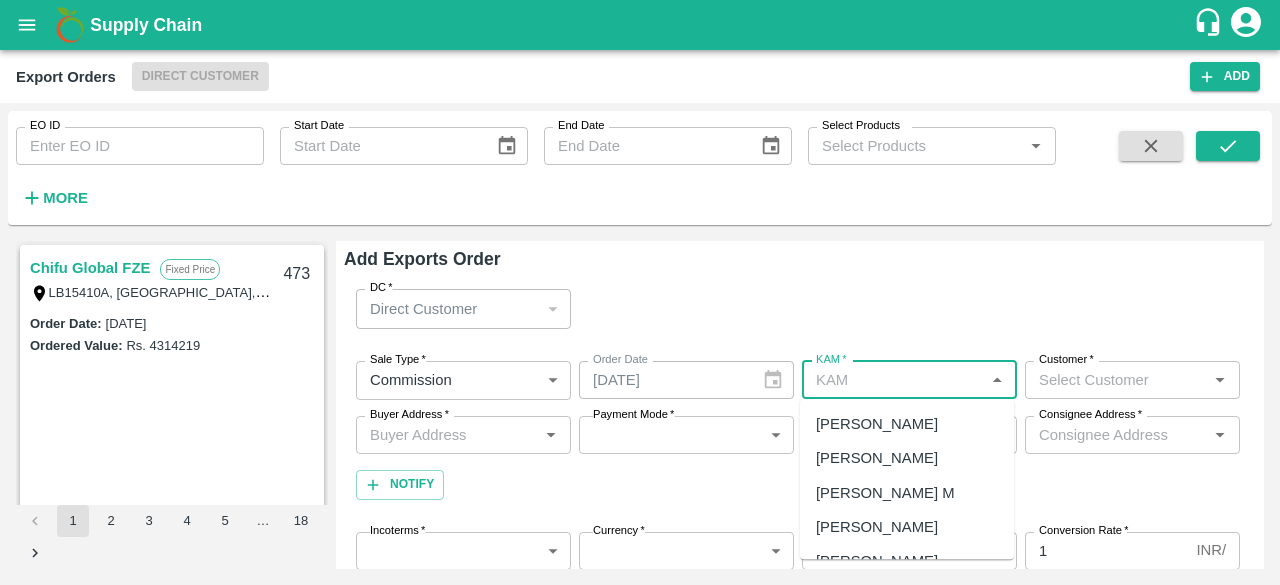 click on "KAM   *" at bounding box center (893, 380) 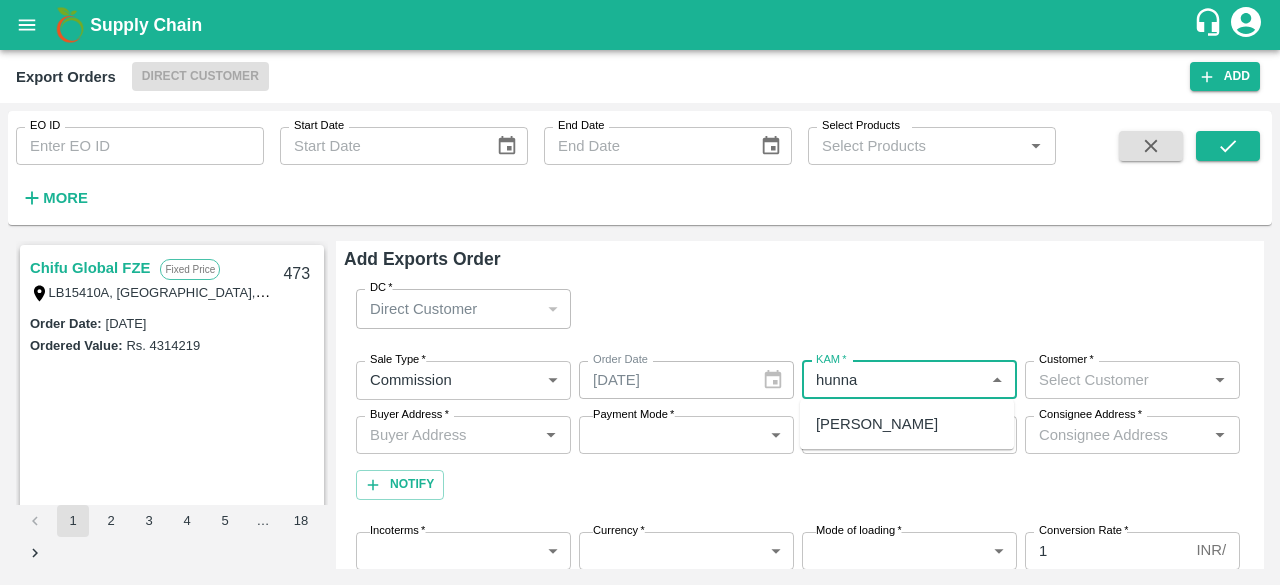click on "[PERSON_NAME]" at bounding box center [877, 424] 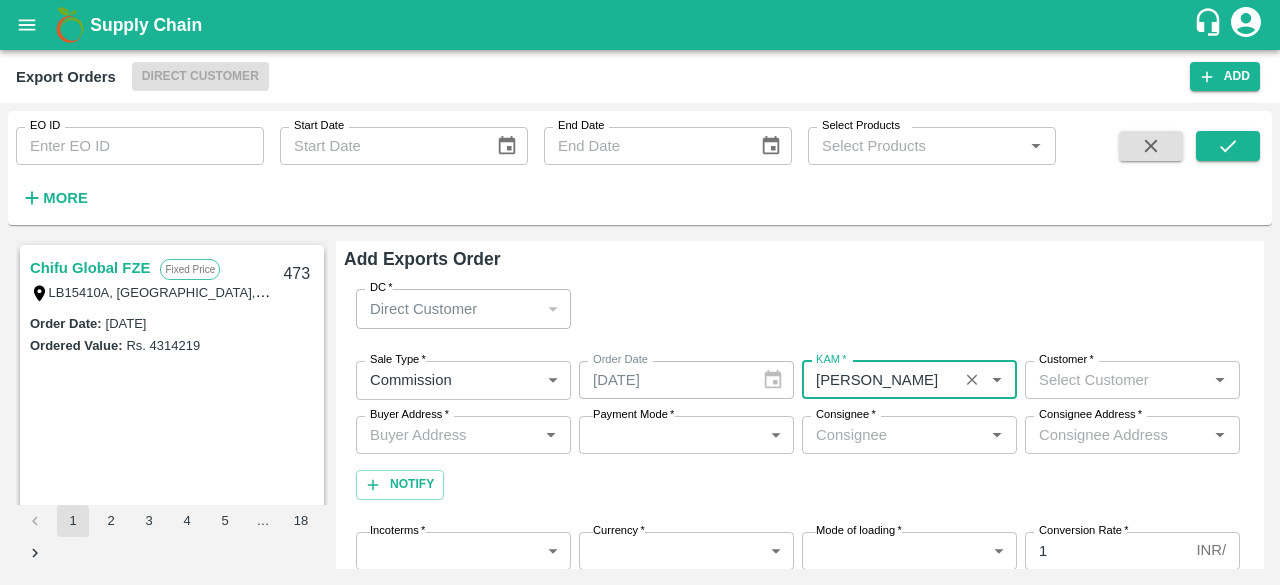 click on "Customer   *" at bounding box center [1132, 380] 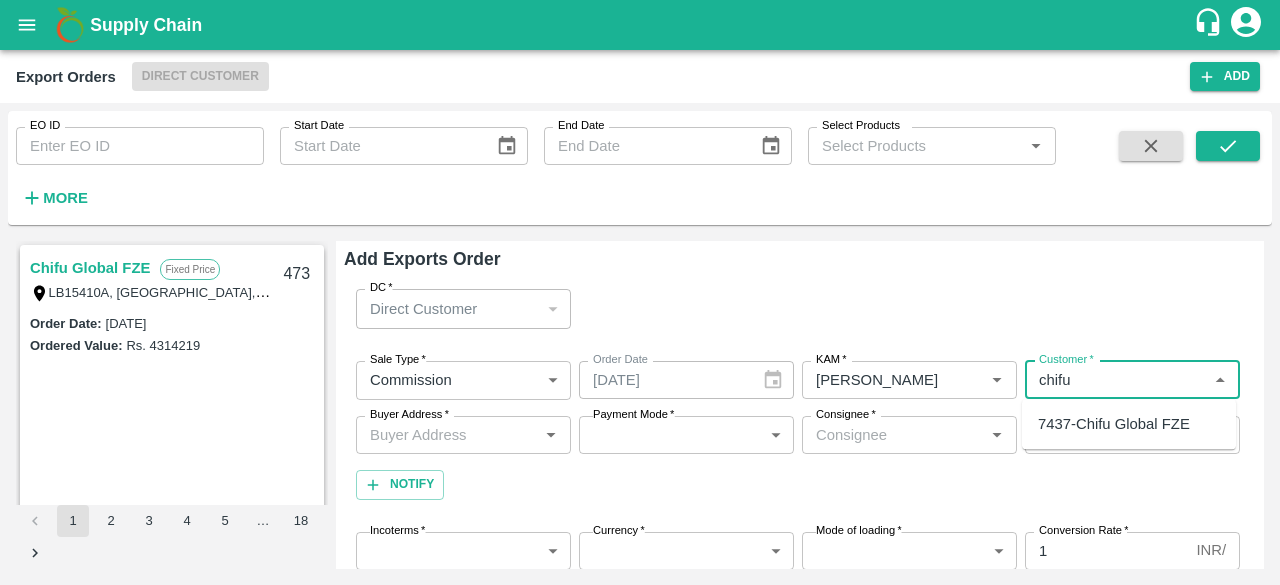 click on "7437-Chifu Global FZE" at bounding box center (1129, 424) 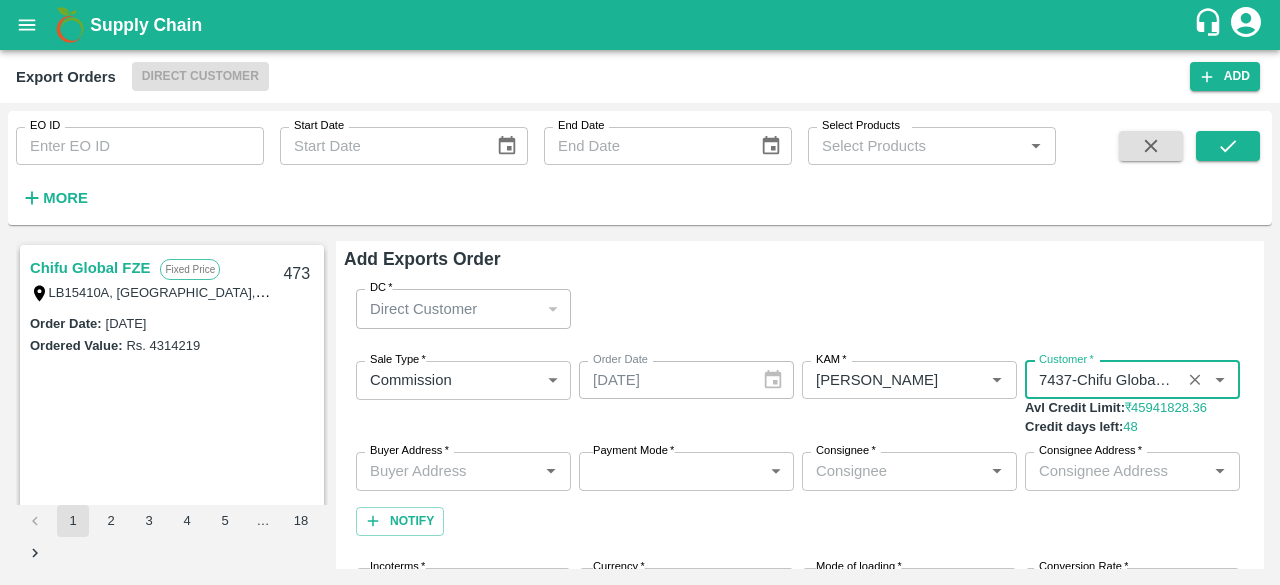type on "7437-Chifu Global FZE" 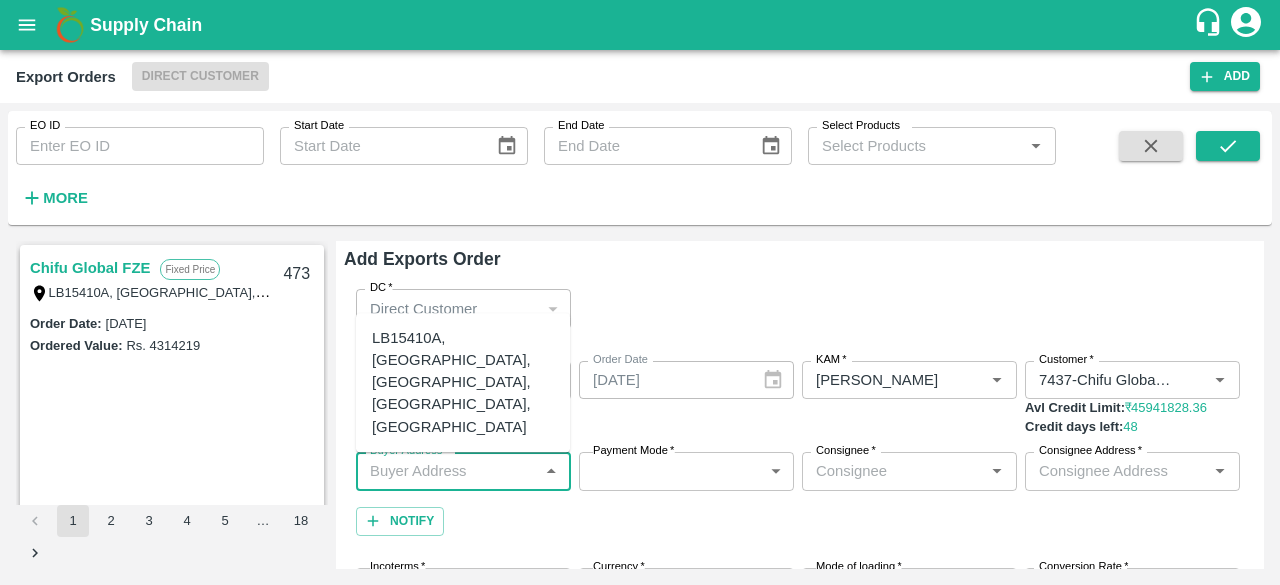 click on "LB15410A, [GEOGRAPHIC_DATA], [GEOGRAPHIC_DATA], [GEOGRAPHIC_DATA], [GEOGRAPHIC_DATA]" at bounding box center (463, 382) 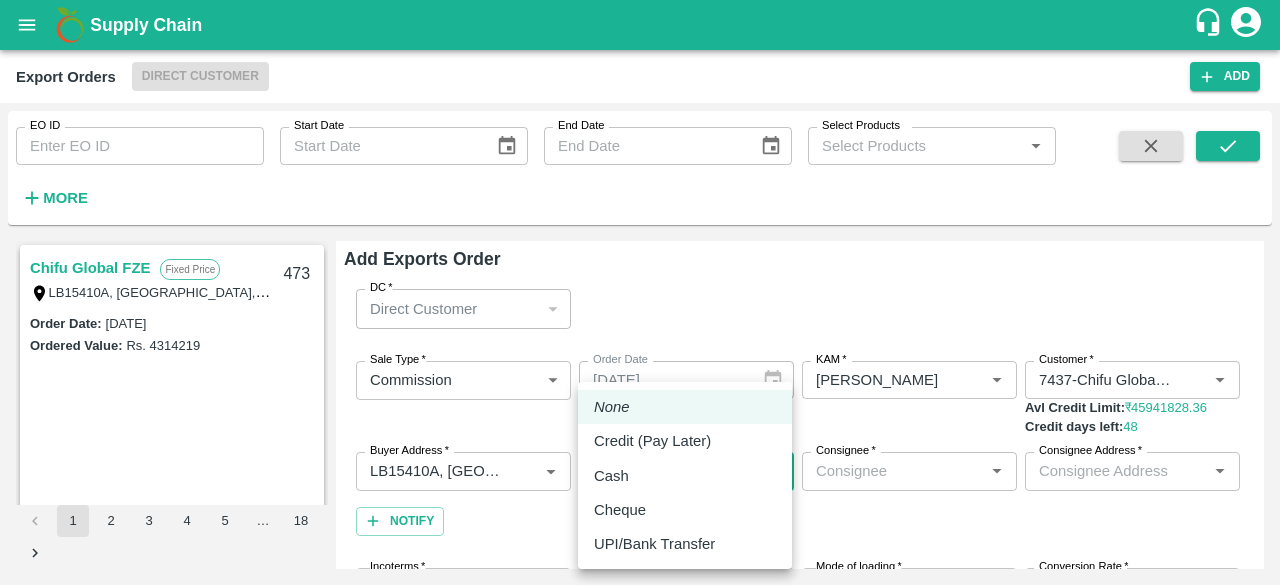 click on "Supply Chain Export Orders Direct Customer Add EO ID EO ID Start Date Start Date End Date End Date Select Products Select Products   * More Chifu Global FZE Fixed Price LB15410A, [GEOGRAPHIC_DATA] 473 Order Date : [DATE] Ordered Value: Rs.   4314219 Chifu Global FZE Commission LB15410A, [GEOGRAPHIC_DATA], [GEOGRAPHIC_DATA], [GEOGRAPHIC_DATA] 472 Order Date : [DATE] Ordered Value: Rs.   1366880 Chifu Global FZE Commission LB15410A, [GEOGRAPHIC_DATA] 471 Order Date : [DATE] Ordered Value: Rs.   4349070.44 ABUSEEDO TRADING L.L.C Fixed Price Shop No.43, ,Wholesale Building No. 2 Central Fruit and Vegetable Market, PO BOX 4494 [GEOGRAPHIC_DATA]-U.A.E. 470 Order Date : [DATE] Ordered Value: Rs.   29500548 AL BAKRAWE Foods FZE Fixed Price 1, Shop # 3, [GEOGRAPHIC_DATA] – central fruits and vegetables market, , , , , [GEOGRAPHIC_DATA] 469 Order Date : [DATE] Ordered Value: Rs.   468 :" at bounding box center (640, 292) 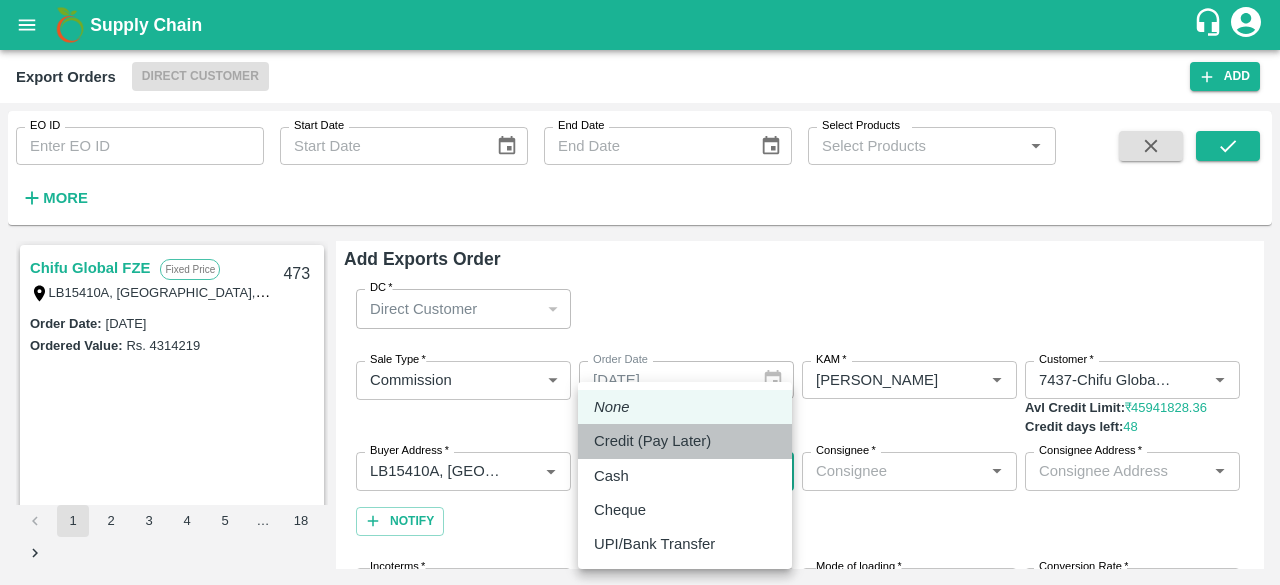click on "Credit (Pay Later)" at bounding box center [652, 441] 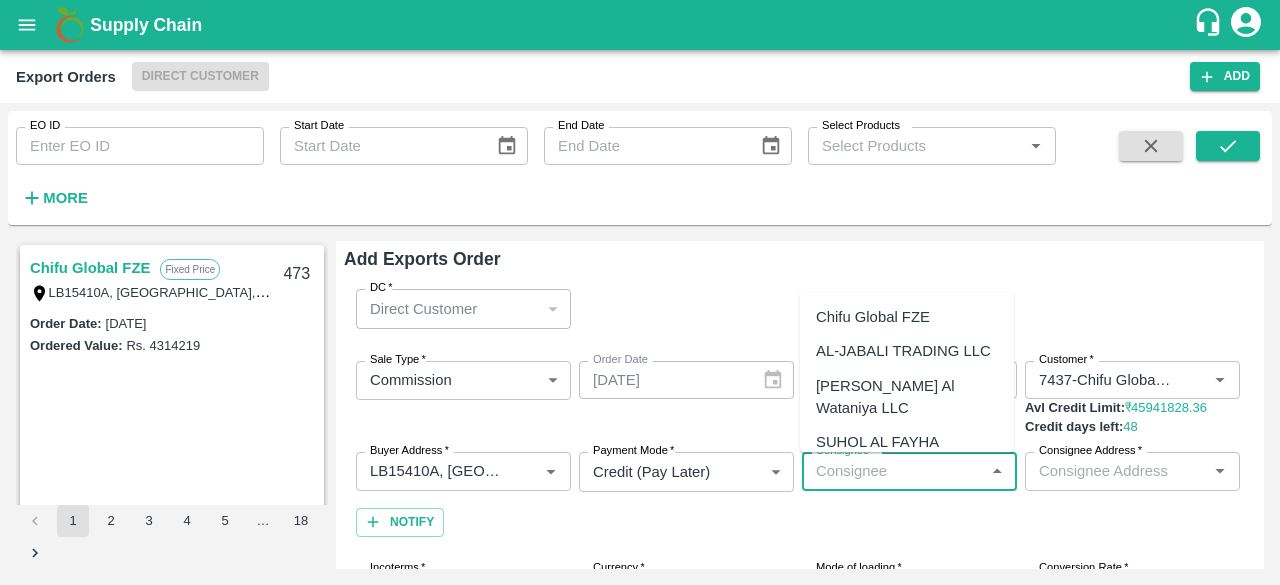 click on "Consignee   *" at bounding box center (893, 471) 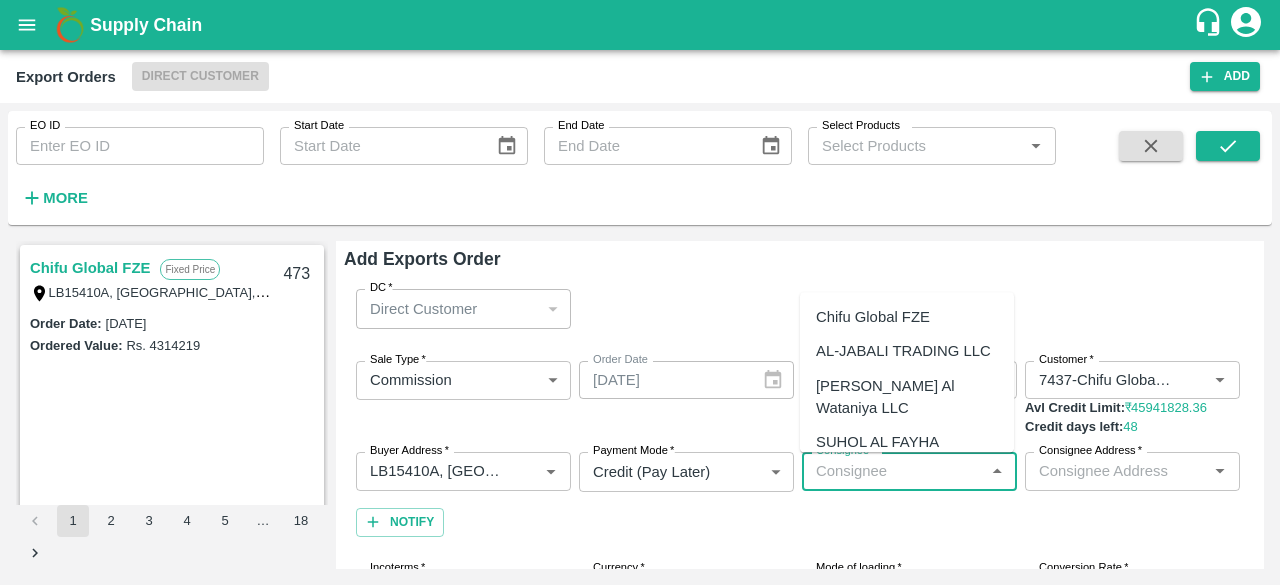 click on "[PERSON_NAME] Al Wataniya LLC" at bounding box center [907, 397] 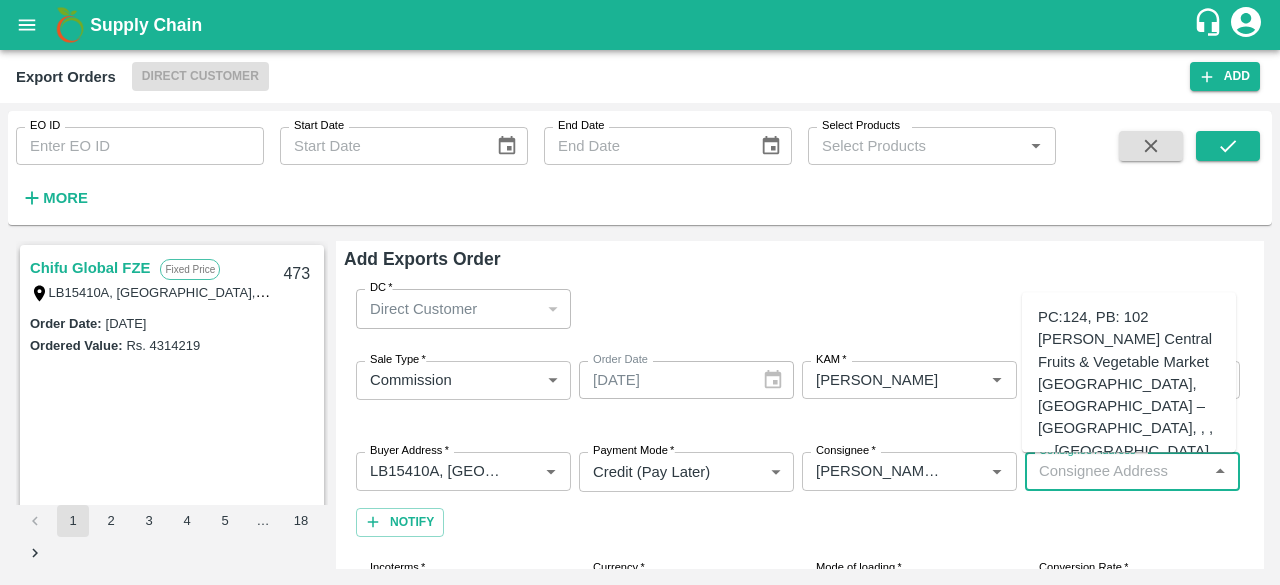 click on "Consignee Address   *" at bounding box center [1116, 471] 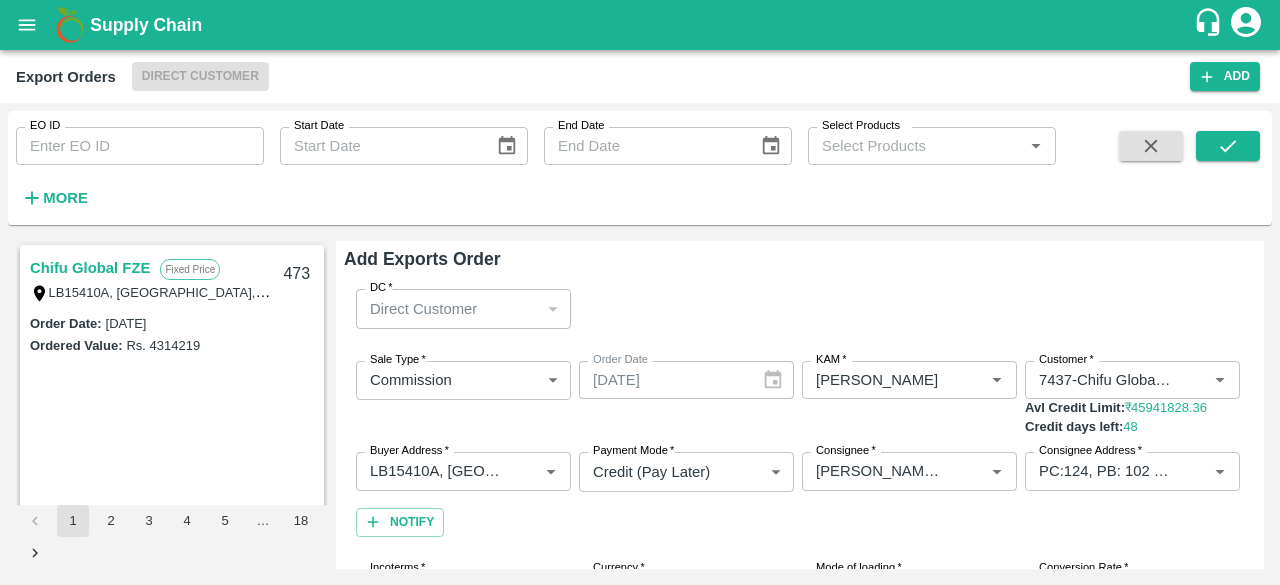 click on "Notify" at bounding box center (463, 522) 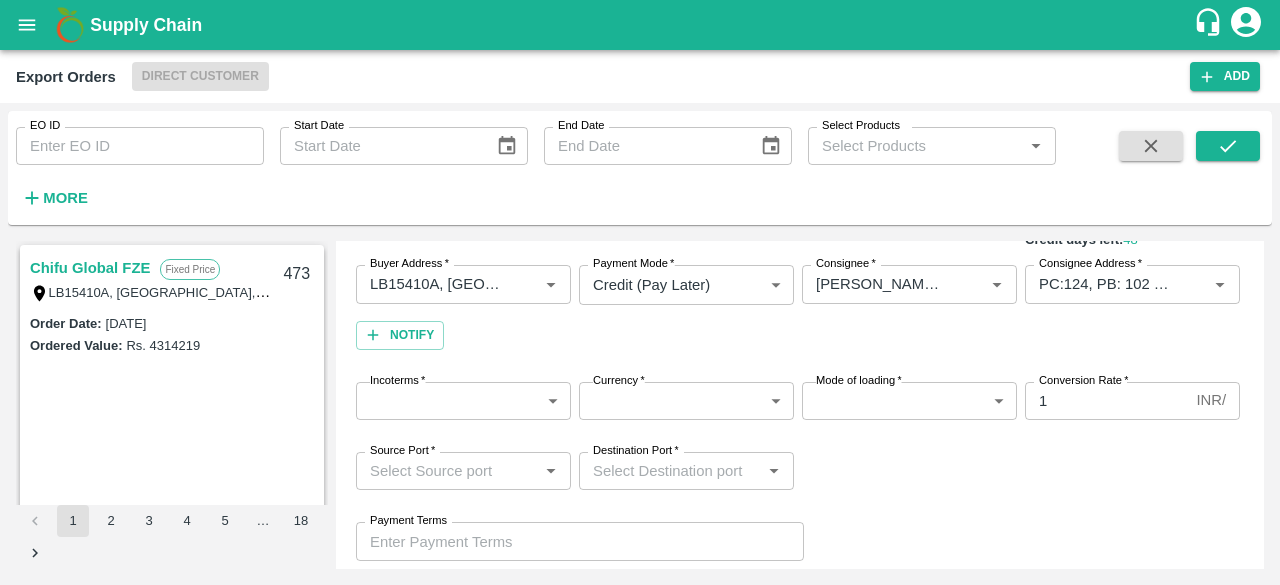 scroll, scrollTop: 200, scrollLeft: 0, axis: vertical 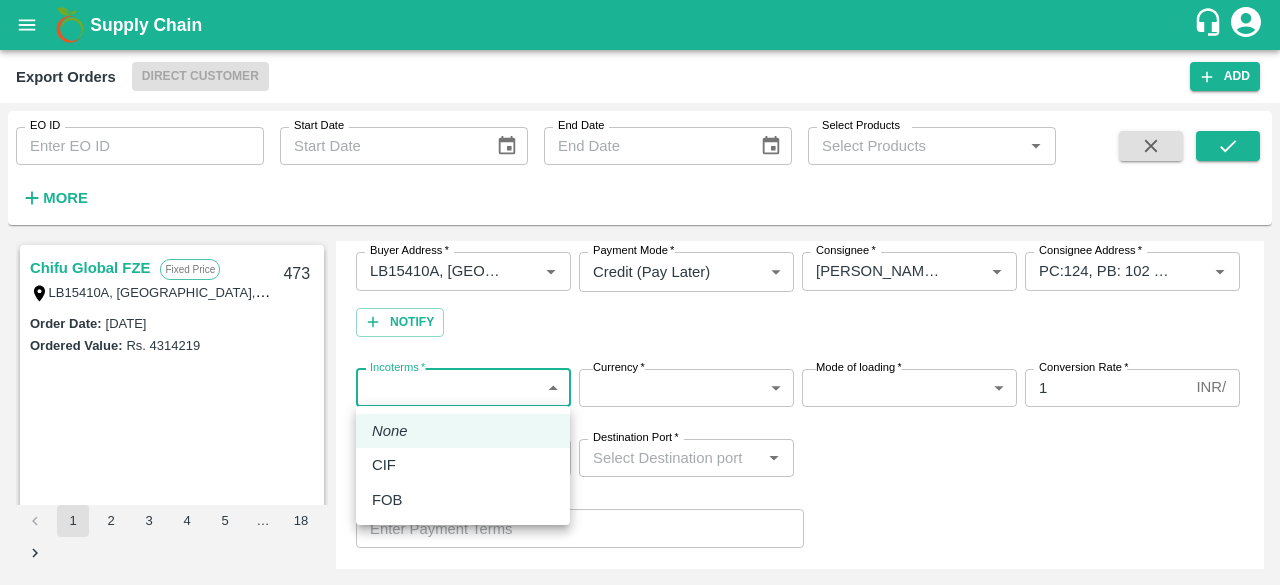click on "Supply Chain Export Orders Direct Customer Add EO ID EO ID Start Date Start Date End Date End Date Select Products Select Products   * More Chifu Global FZE Fixed Price LB15410A, [GEOGRAPHIC_DATA] 473 Order Date : [DATE] Ordered Value: Rs.   4314219 Chifu Global FZE Commission LB15410A, [GEOGRAPHIC_DATA], [GEOGRAPHIC_DATA], [GEOGRAPHIC_DATA] 472 Order Date : [DATE] Ordered Value: Rs.   1366880 Chifu Global FZE Commission LB15410A, [GEOGRAPHIC_DATA] 471 Order Date : [DATE] Ordered Value: Rs.   4349070.44 ABUSEEDO TRADING L.L.C Fixed Price Shop No.43, ,Wholesale Building No. 2 Central Fruit and Vegetable Market, PO BOX 4494 [GEOGRAPHIC_DATA]-U.A.E. 470 Order Date : [DATE] Ordered Value: Rs.   29500548 AL BAKRAWE Foods FZE Fixed Price 1, Shop # 3, [GEOGRAPHIC_DATA] – central fruits and vegetables market, , , , , [GEOGRAPHIC_DATA] 469 Order Date : [DATE] Ordered Value: Rs.   468 :" at bounding box center (640, 292) 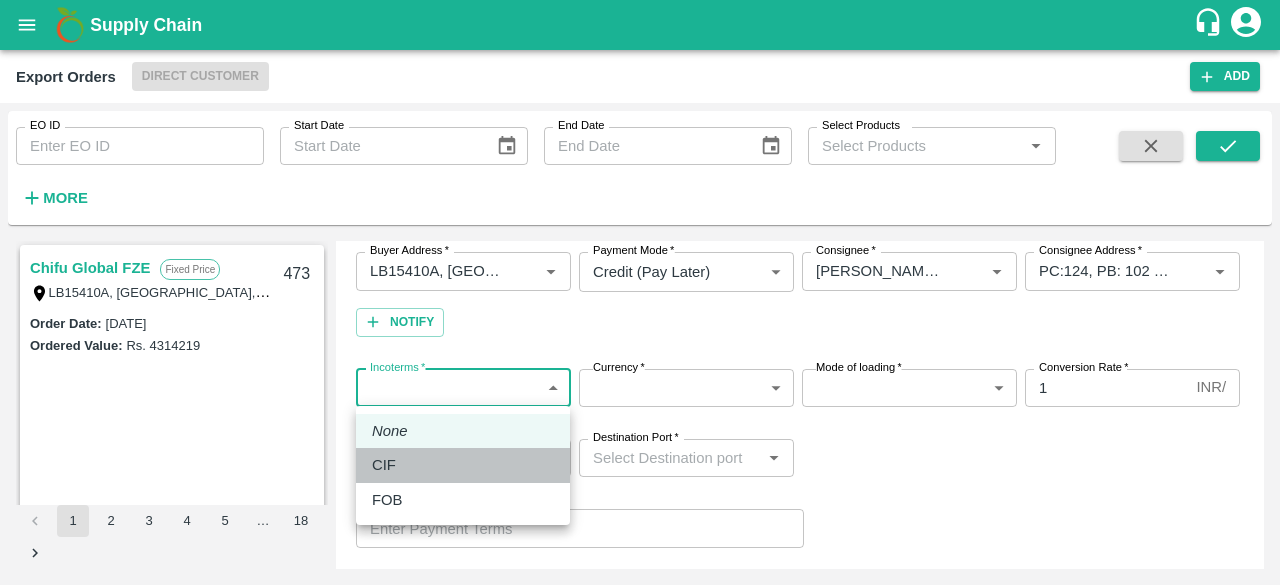 click on "CIF" at bounding box center [463, 465] 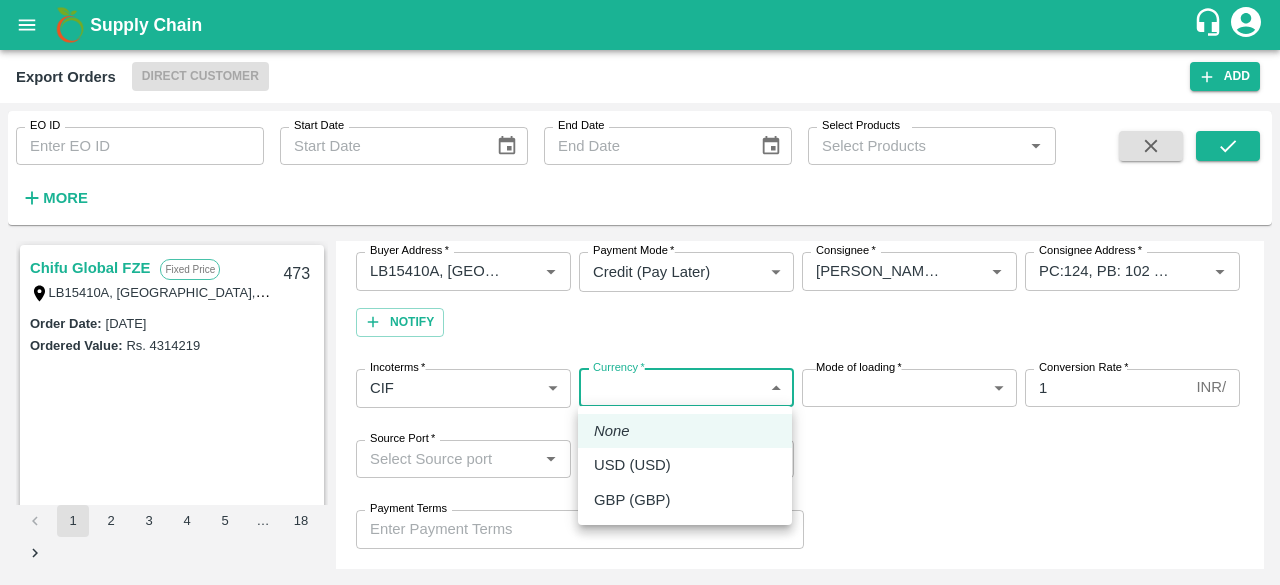click on "Supply Chain Export Orders Direct Customer Add EO ID EO ID Start Date Start Date End Date End Date Select Products Select Products   * More Chifu Global FZE Fixed Price LB15410A, [GEOGRAPHIC_DATA] 473 Order Date : [DATE] Ordered Value: Rs.   4314219 Chifu Global FZE Commission LB15410A, [GEOGRAPHIC_DATA], [GEOGRAPHIC_DATA], [GEOGRAPHIC_DATA] 472 Order Date : [DATE] Ordered Value: Rs.   1366880 Chifu Global FZE Commission LB15410A, [GEOGRAPHIC_DATA] 471 Order Date : [DATE] Ordered Value: Rs.   4349070.44 ABUSEEDO TRADING L.L.C Fixed Price Shop No.43, ,Wholesale Building No. 2 Central Fruit and Vegetable Market, PO BOX 4494 [GEOGRAPHIC_DATA]-U.A.E. 470 Order Date : [DATE] Ordered Value: Rs.   29500548 AL BAKRAWE Foods FZE Fixed Price 1, Shop # 3, [GEOGRAPHIC_DATA] – central fruits and vegetables market, , , , , [GEOGRAPHIC_DATA] 469 Order Date : [DATE] Ordered Value: Rs.   468 :" at bounding box center (640, 292) 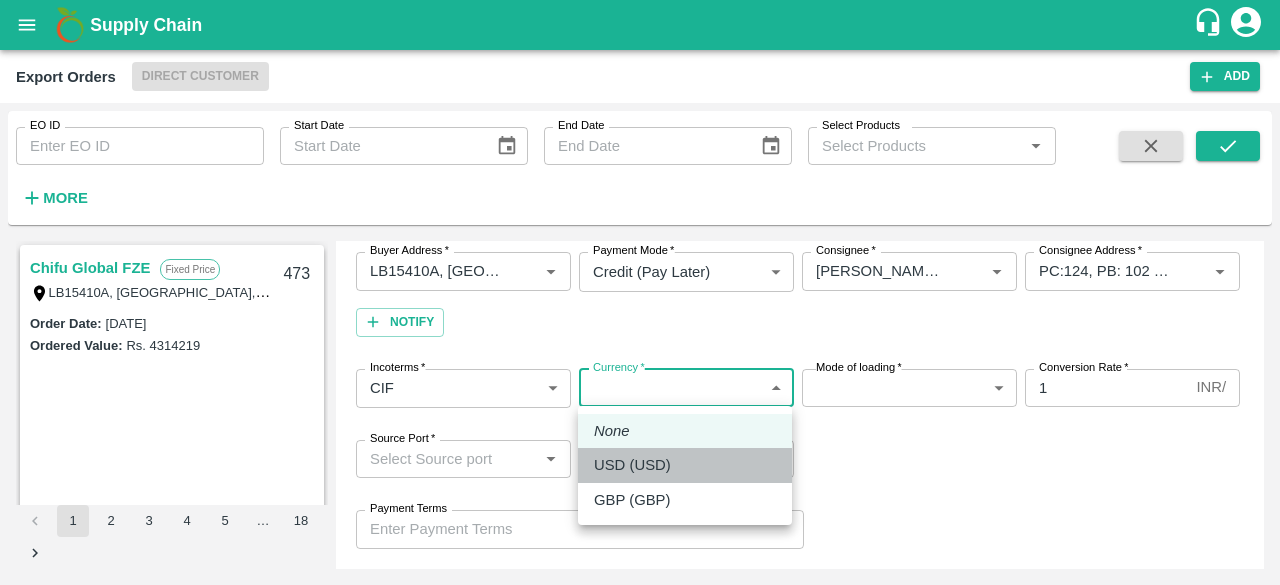 click on "USD (USD)" at bounding box center (685, 465) 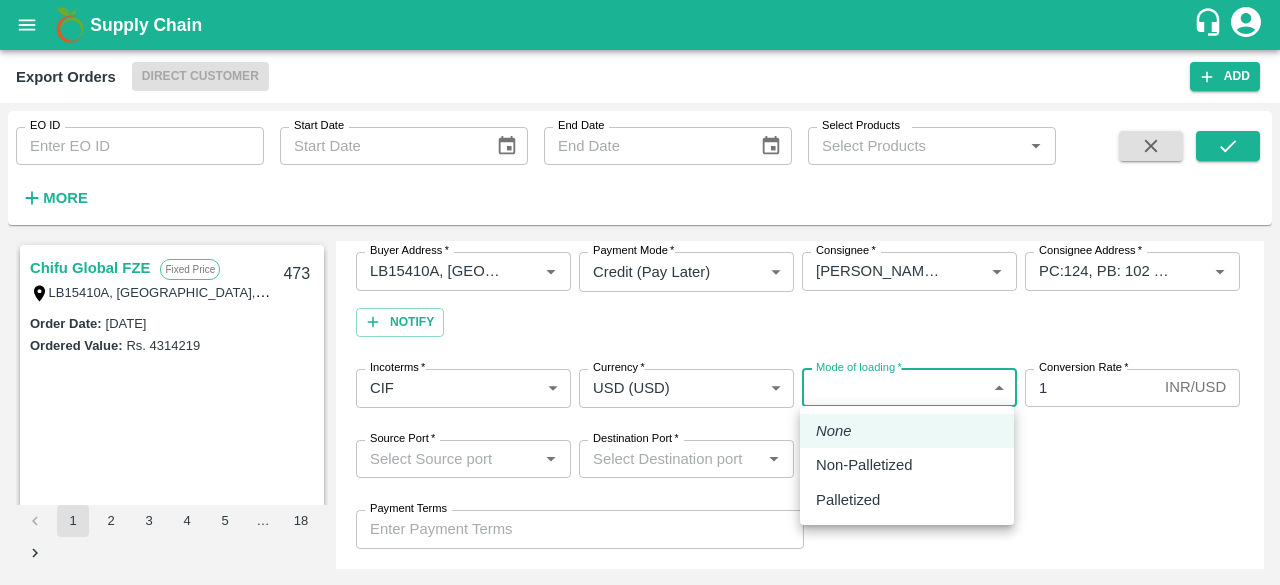 click on "Supply Chain Export Orders Direct Customer Add EO ID EO ID Start Date Start Date End Date End Date Select Products Select Products   * More Chifu Global FZE Fixed Price LB15410A, [GEOGRAPHIC_DATA] 473 Order Date : [DATE] Ordered Value: Rs.   4314219 Chifu Global FZE Commission LB15410A, [GEOGRAPHIC_DATA], [GEOGRAPHIC_DATA], [GEOGRAPHIC_DATA] 472 Order Date : [DATE] Ordered Value: Rs.   1366880 Chifu Global FZE Commission LB15410A, [GEOGRAPHIC_DATA] 471 Order Date : [DATE] Ordered Value: Rs.   4349070.44 ABUSEEDO TRADING L.L.C Fixed Price Shop No.43, ,Wholesale Building No. 2 Central Fruit and Vegetable Market, PO BOX 4494 [GEOGRAPHIC_DATA]-U.A.E. 470 Order Date : [DATE] Ordered Value: Rs.   29500548 AL BAKRAWE Foods FZE Fixed Price 1, Shop # 3, [GEOGRAPHIC_DATA] – central fruits and vegetables market, , , , , [GEOGRAPHIC_DATA] 469 Order Date : [DATE] Ordered Value: Rs.   468 :" at bounding box center [640, 292] 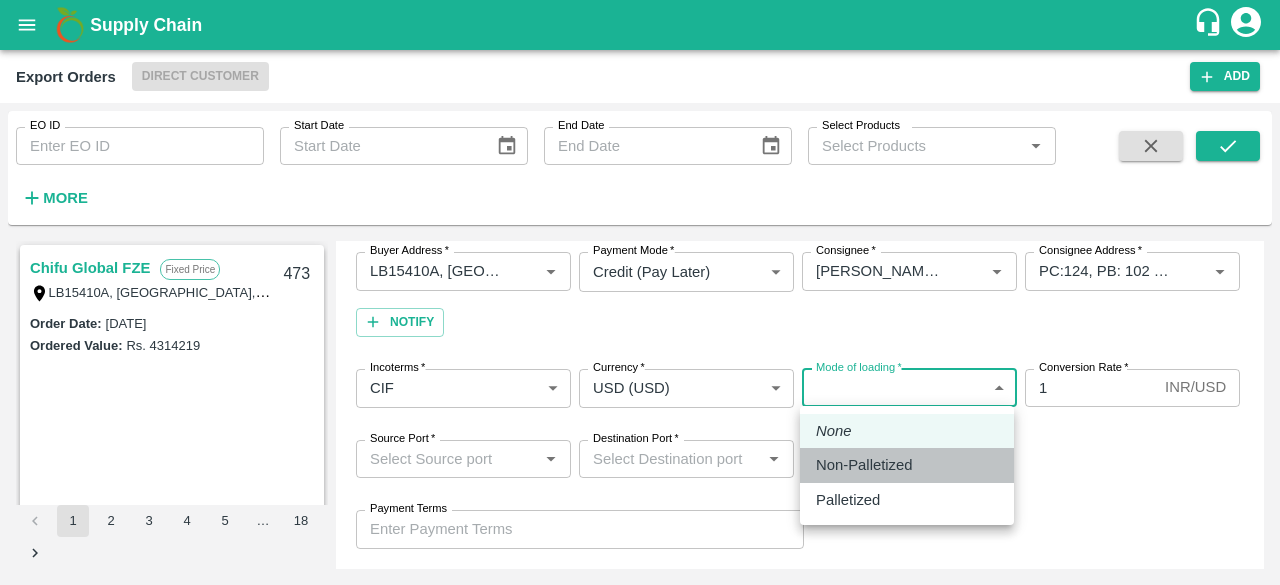 click on "Non-Palletized" at bounding box center (864, 465) 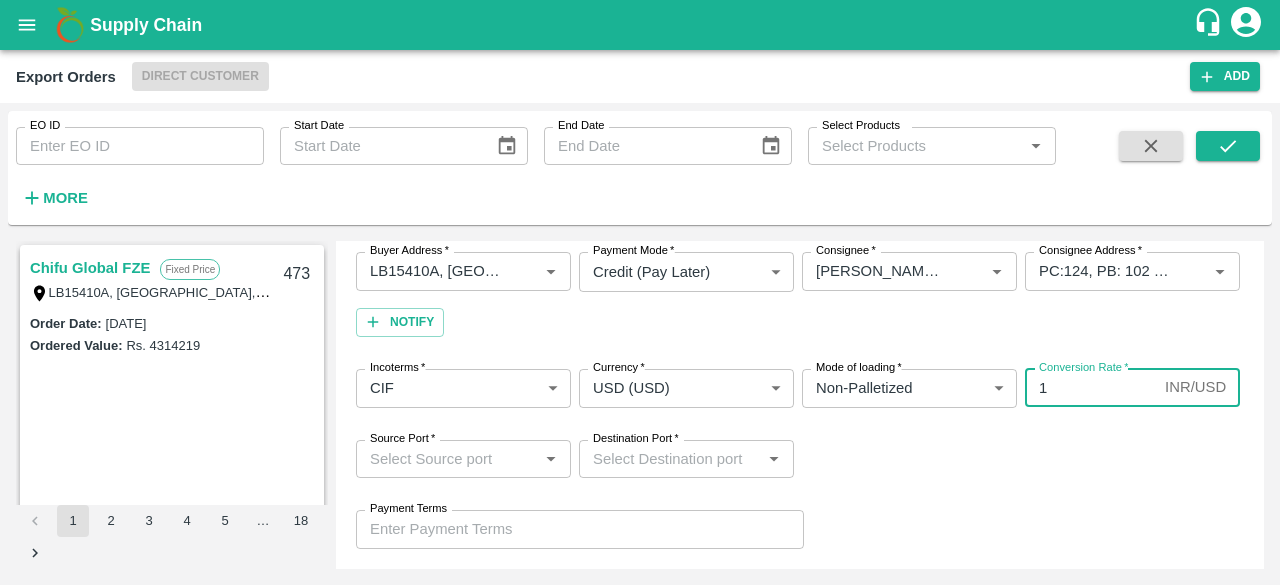 click on "1" at bounding box center (1091, 388) 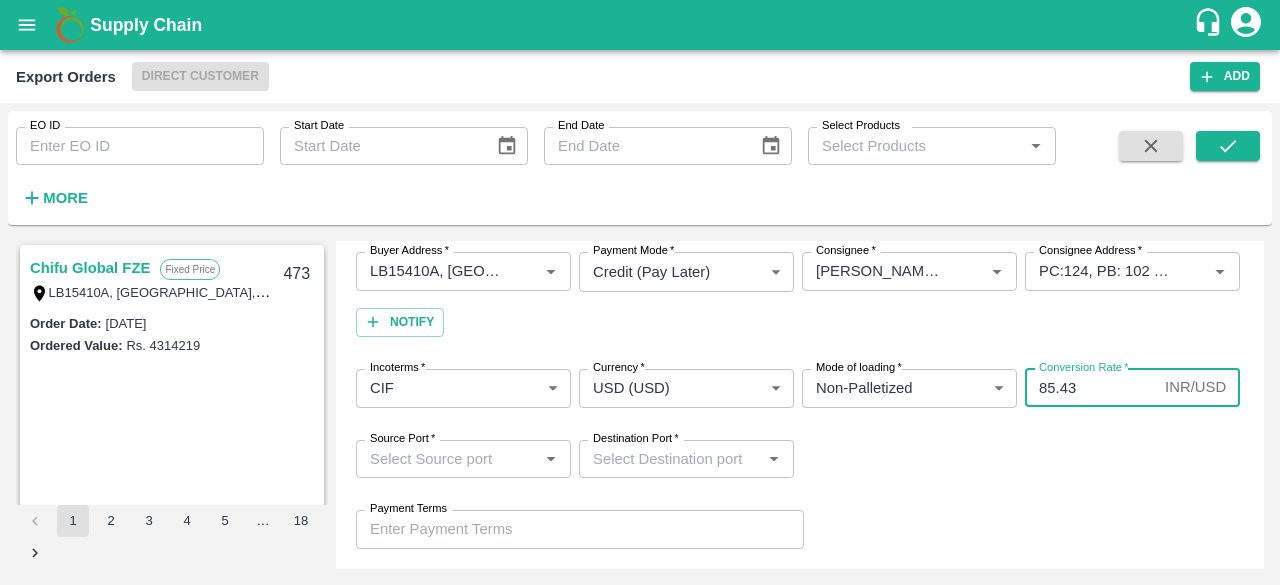 type on "85.43" 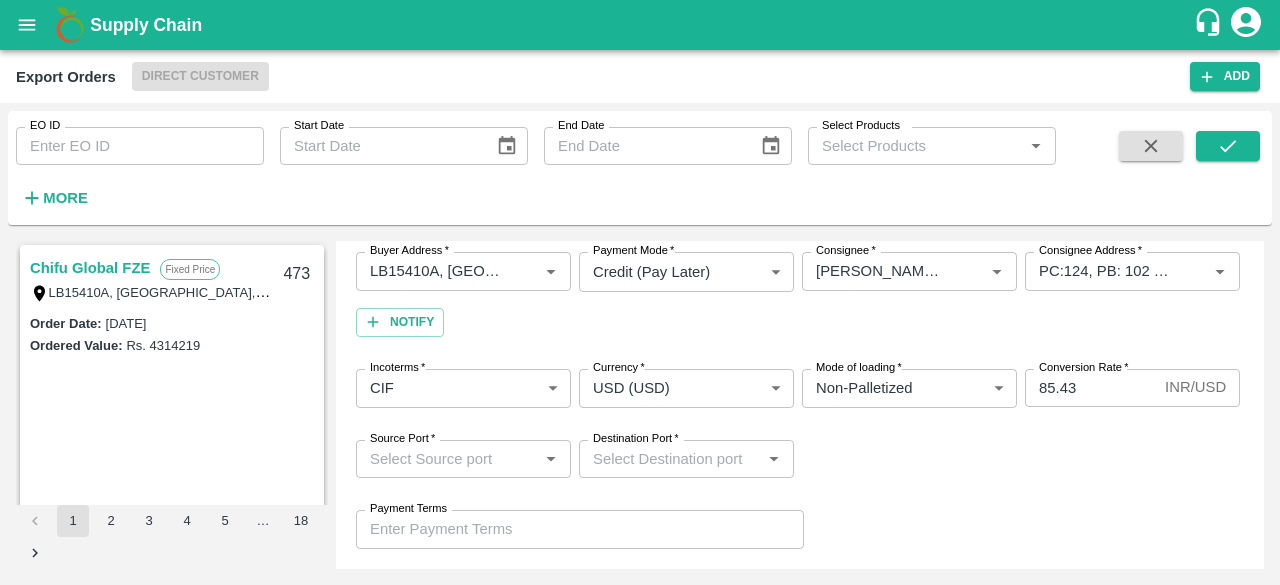 click on "Source Port   * Source Port   * Destination Port   * Destination Port   *" at bounding box center (800, 459) 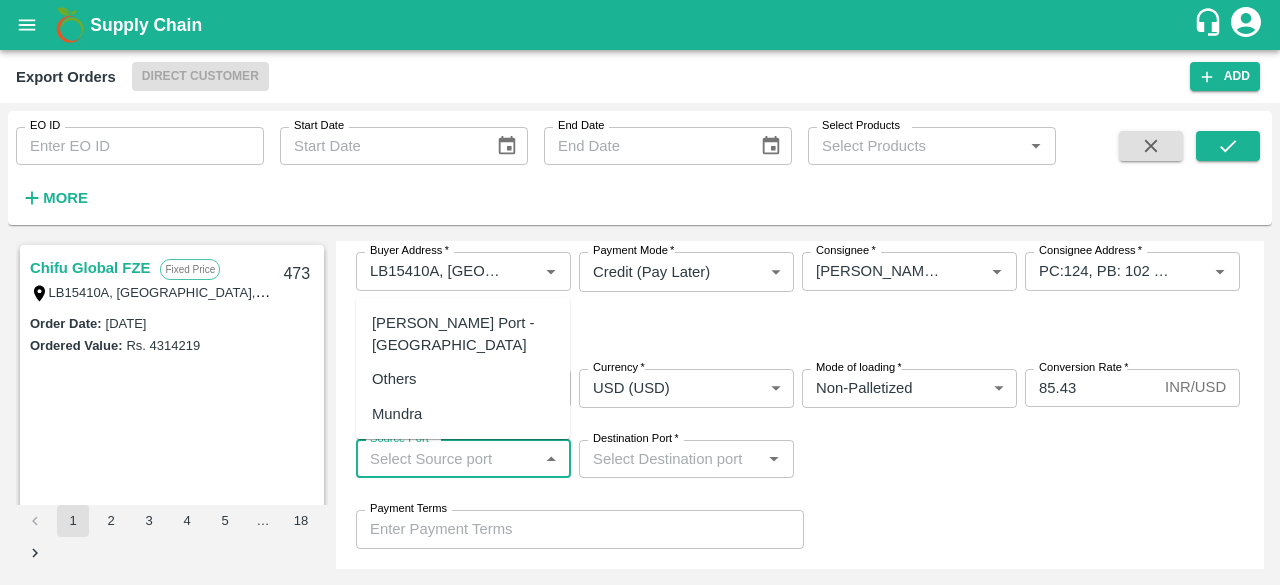 click on "Source Port   *" at bounding box center [447, 459] 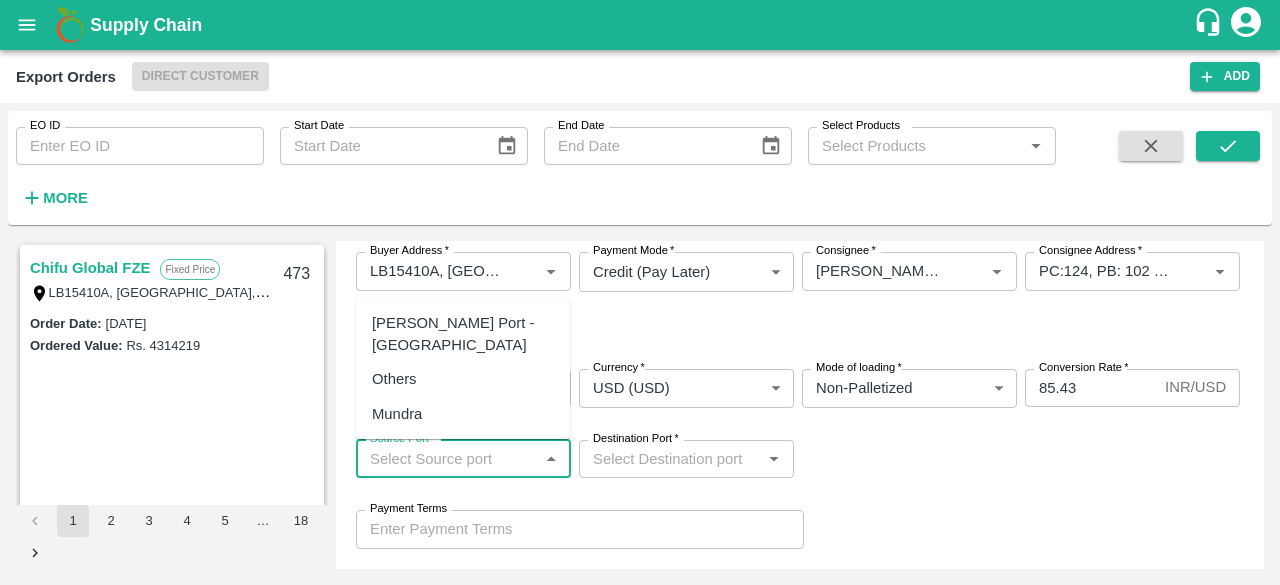 click on "[PERSON_NAME] Port - [GEOGRAPHIC_DATA]" at bounding box center (463, 334) 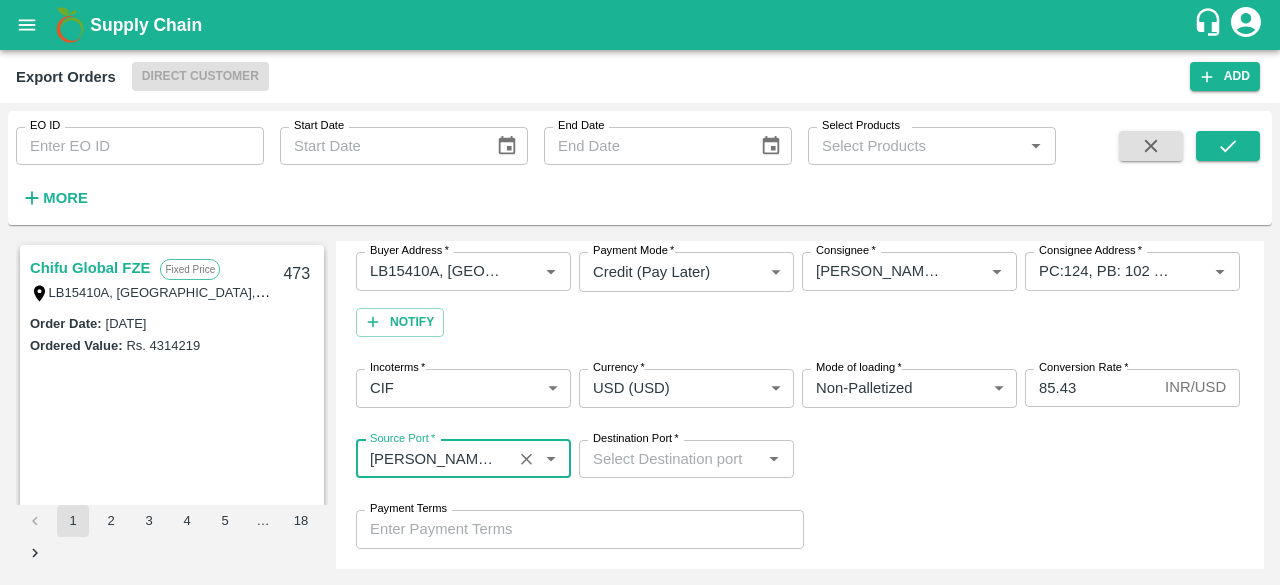 click on "Destination Port   *" at bounding box center [670, 459] 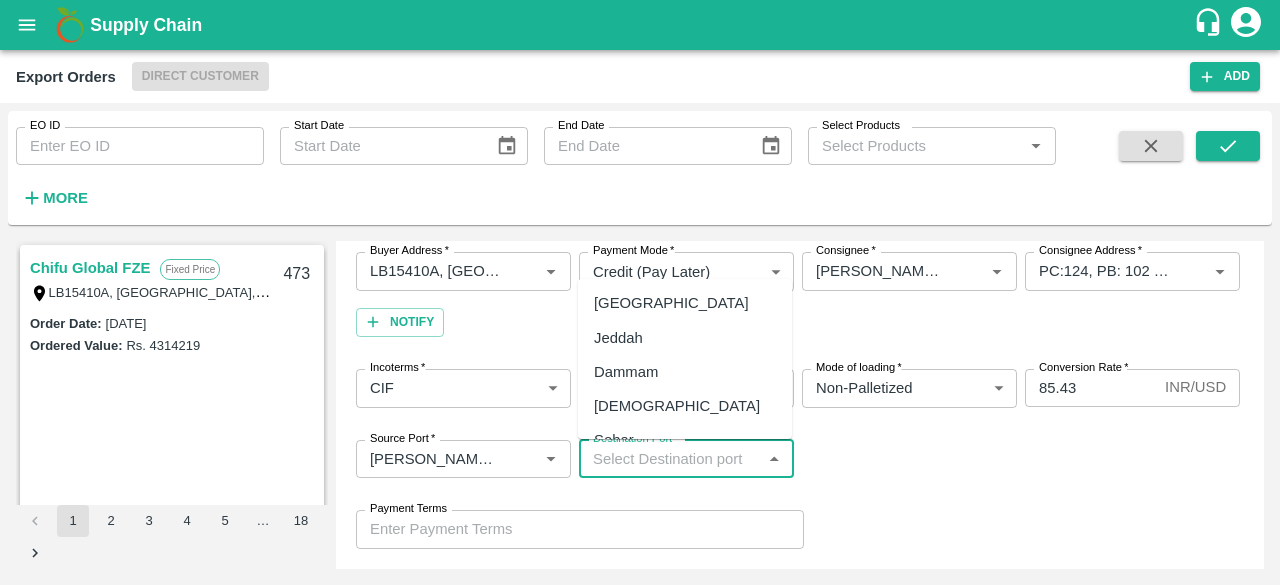 scroll, scrollTop: 36, scrollLeft: 0, axis: vertical 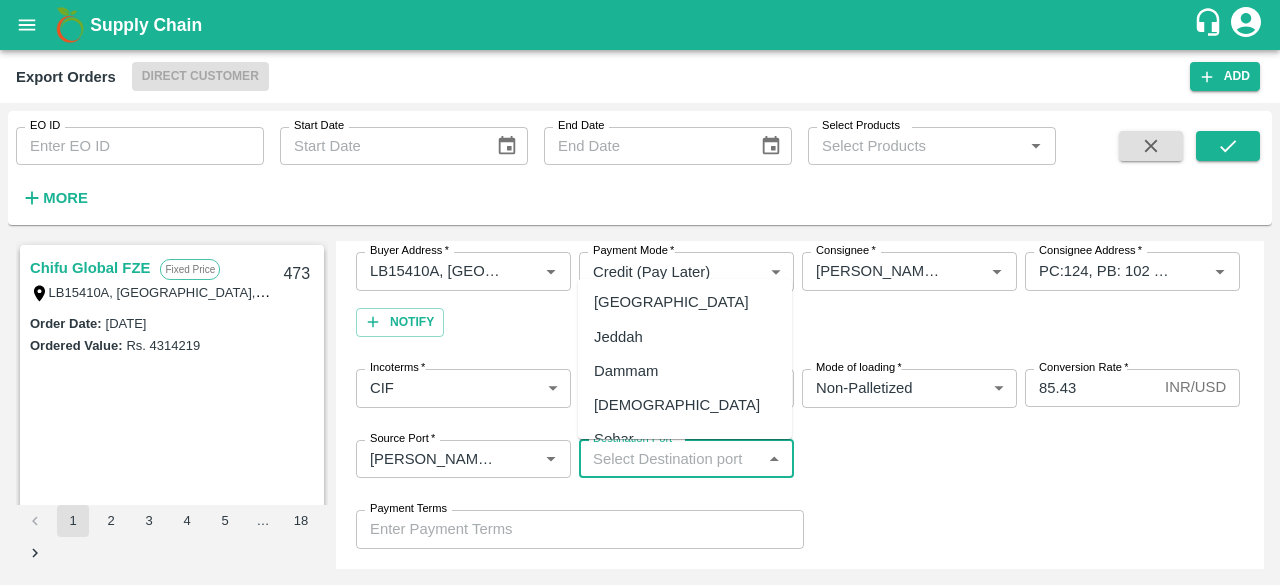 click on "[DEMOGRAPHIC_DATA]" at bounding box center [685, 405] 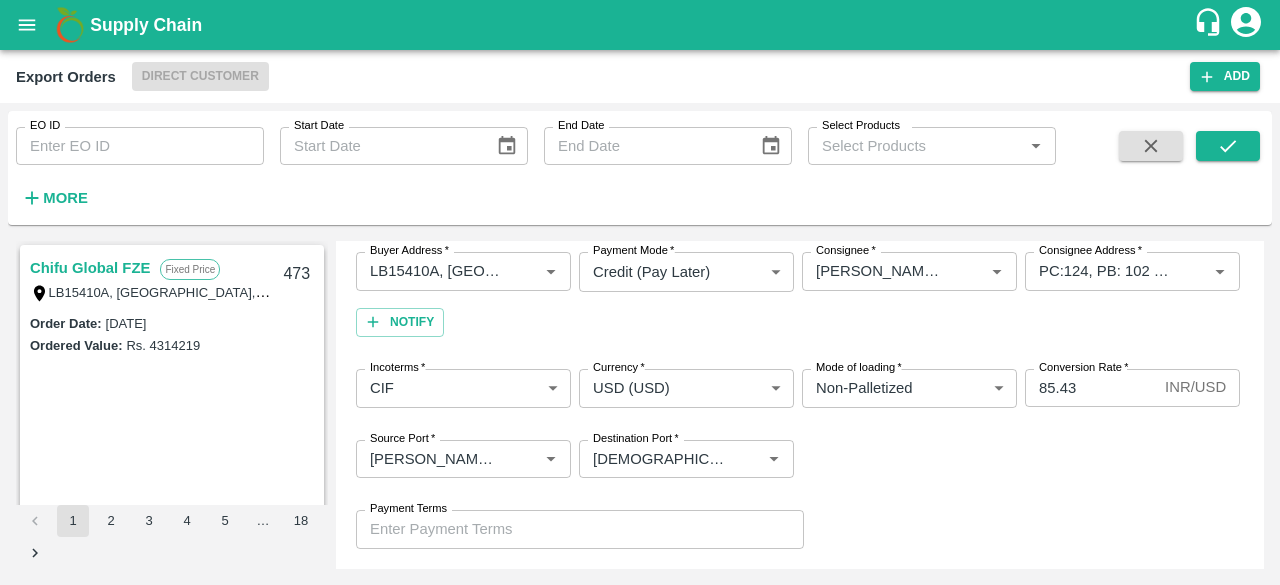 click on "Source Port   * Source Port   * Destination Port   * Destination Port   *" at bounding box center [800, 459] 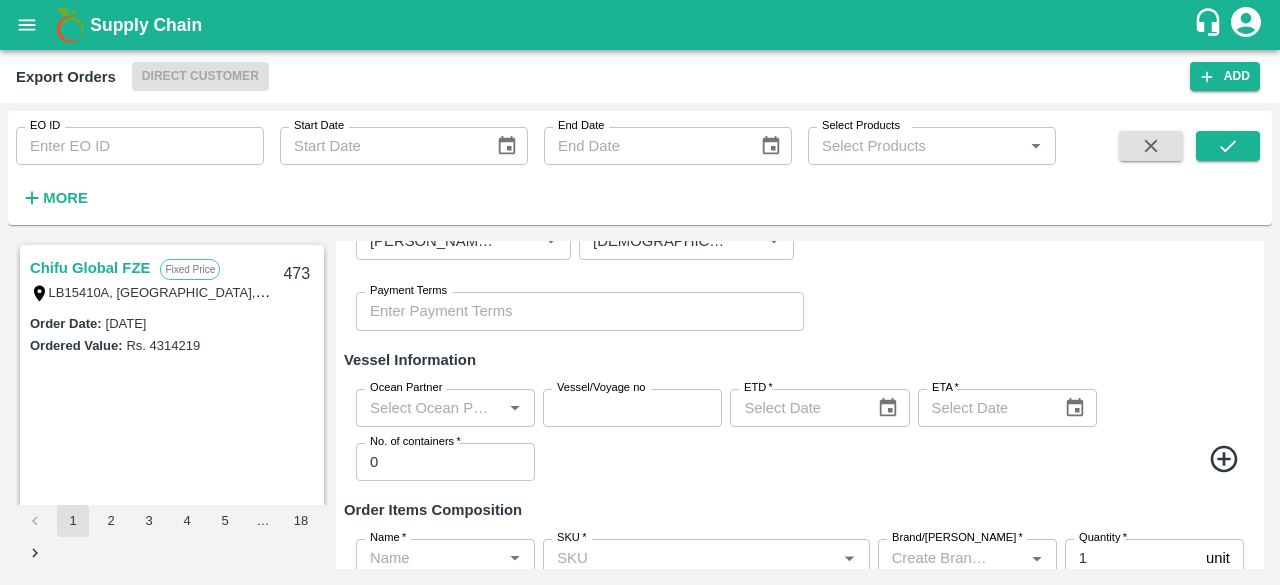 scroll, scrollTop: 419, scrollLeft: 0, axis: vertical 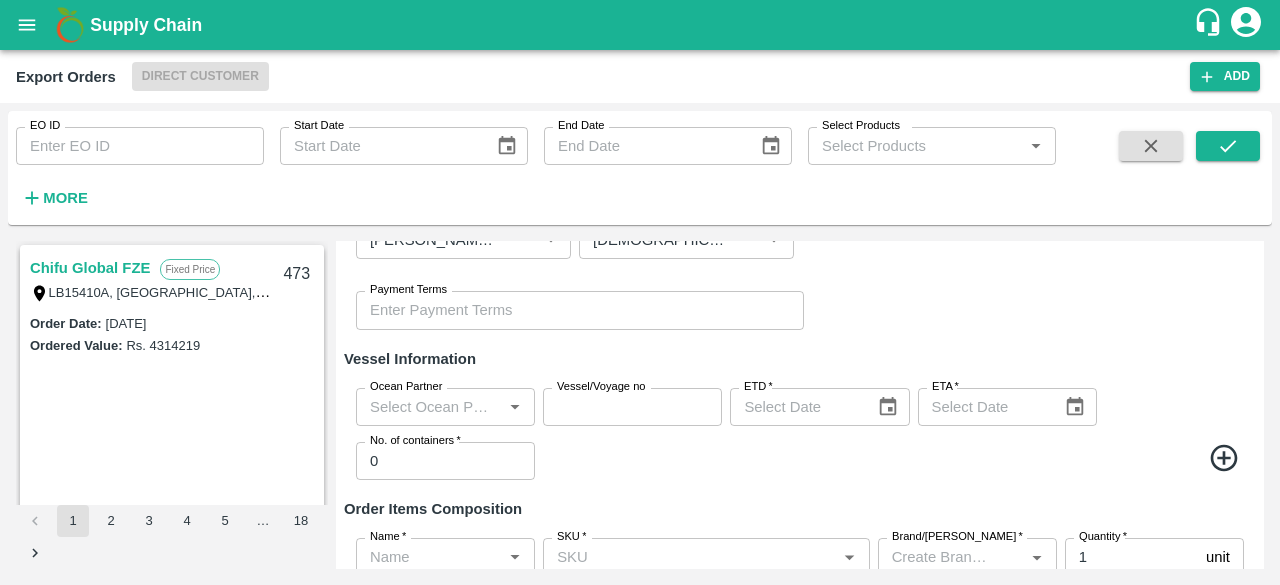type on "DD/MM/YYYY" 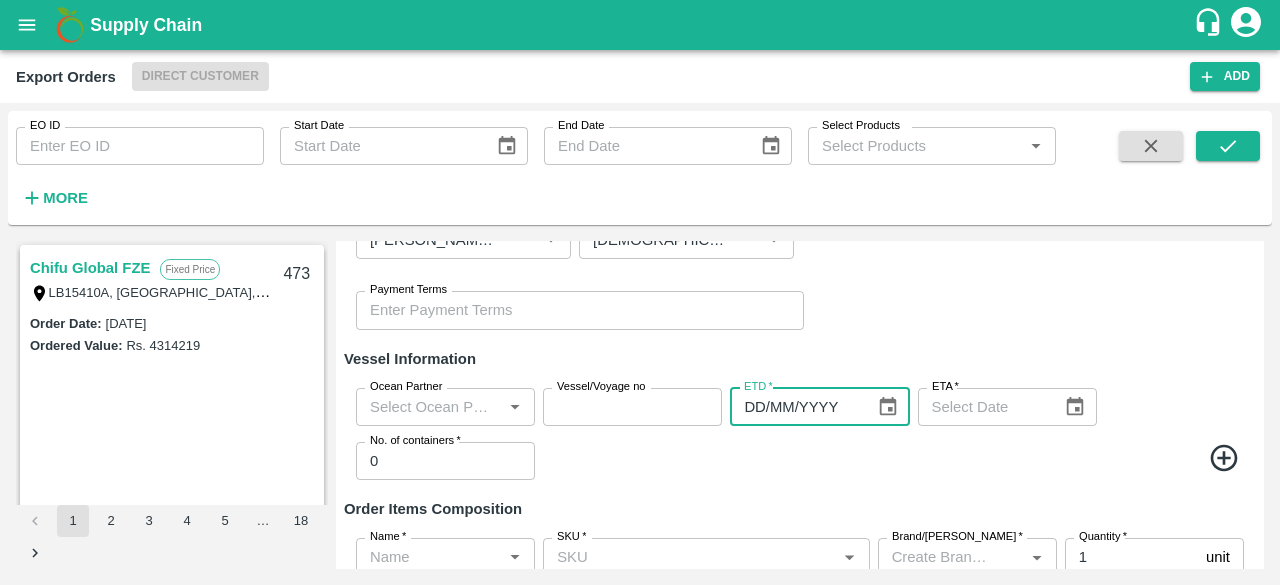 click on "DD/MM/YYYY" at bounding box center (795, 407) 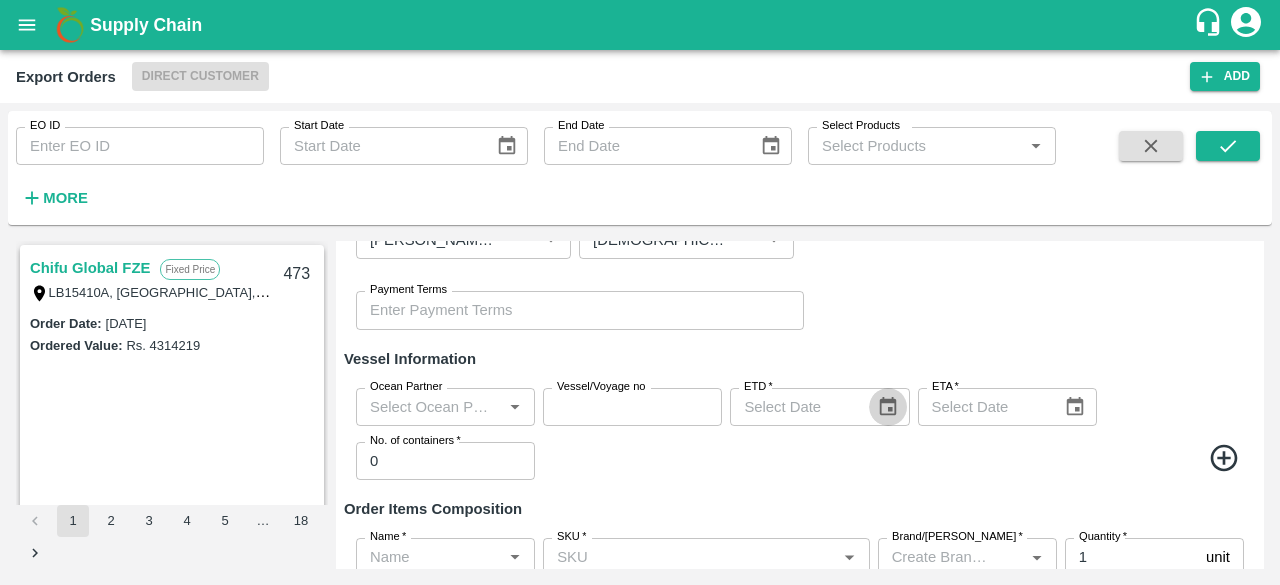click 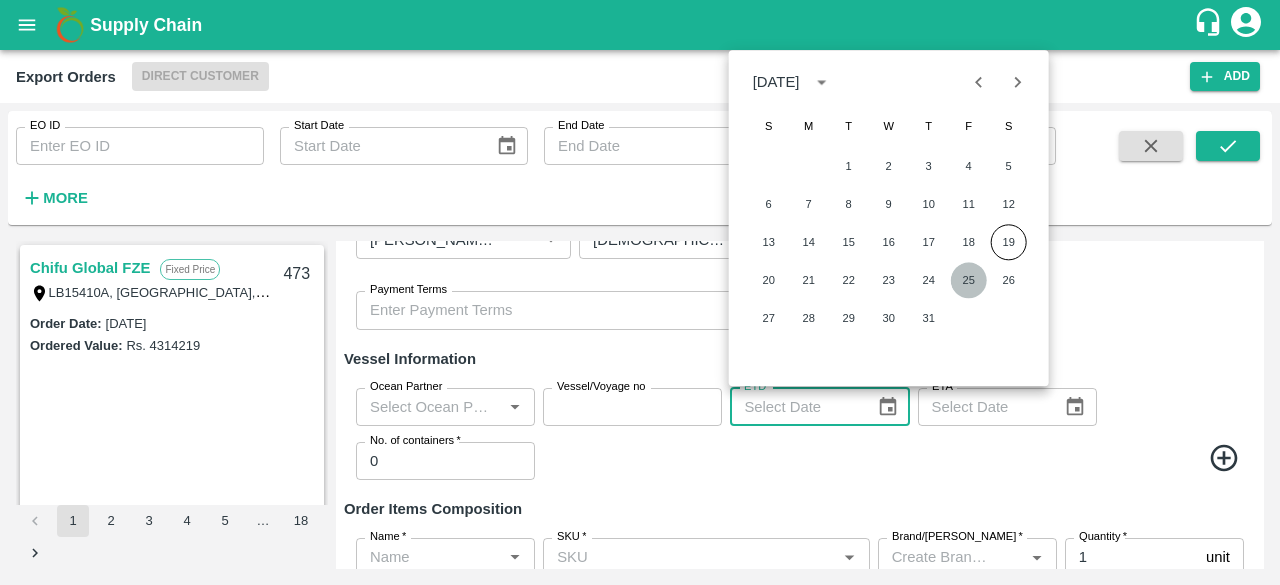 click on "25" at bounding box center (969, 280) 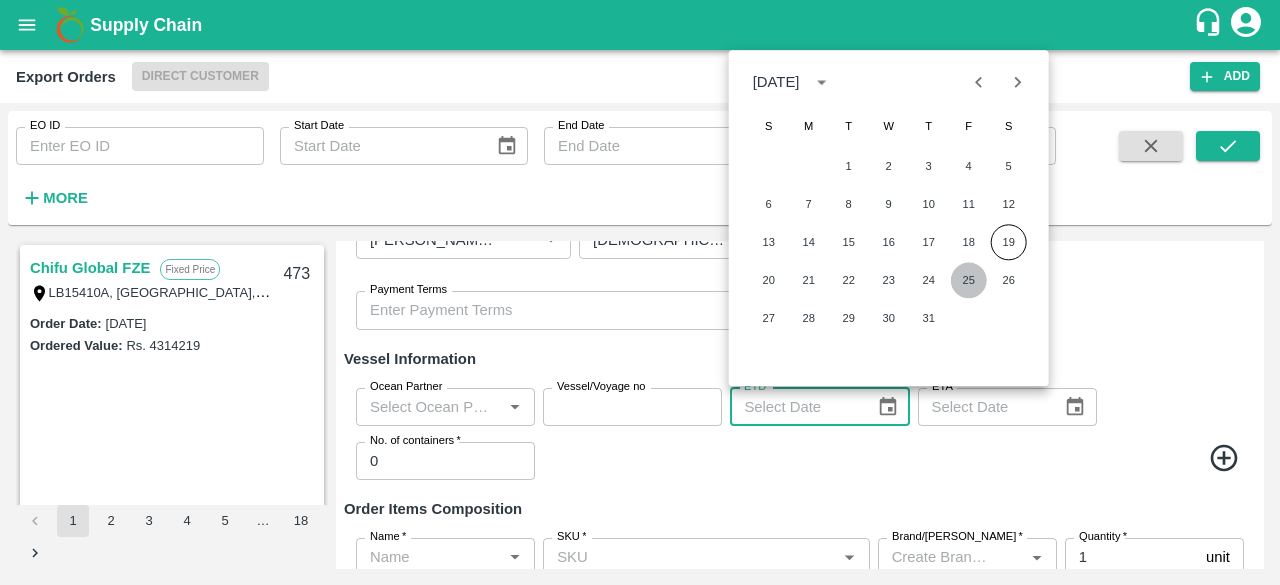 type on "[DATE]" 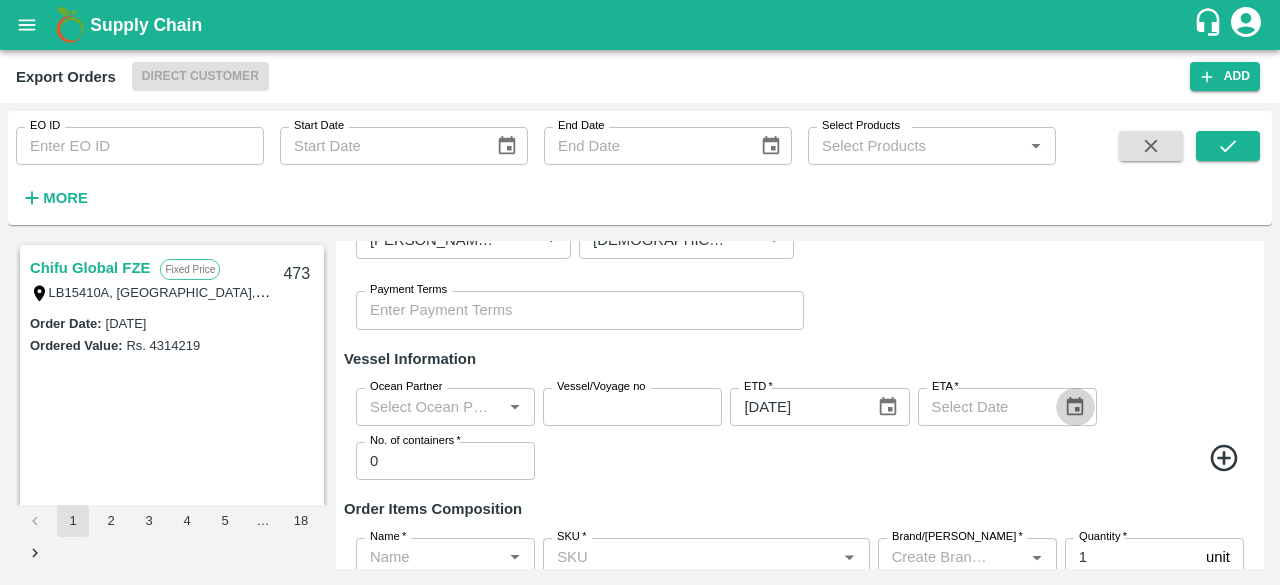 click 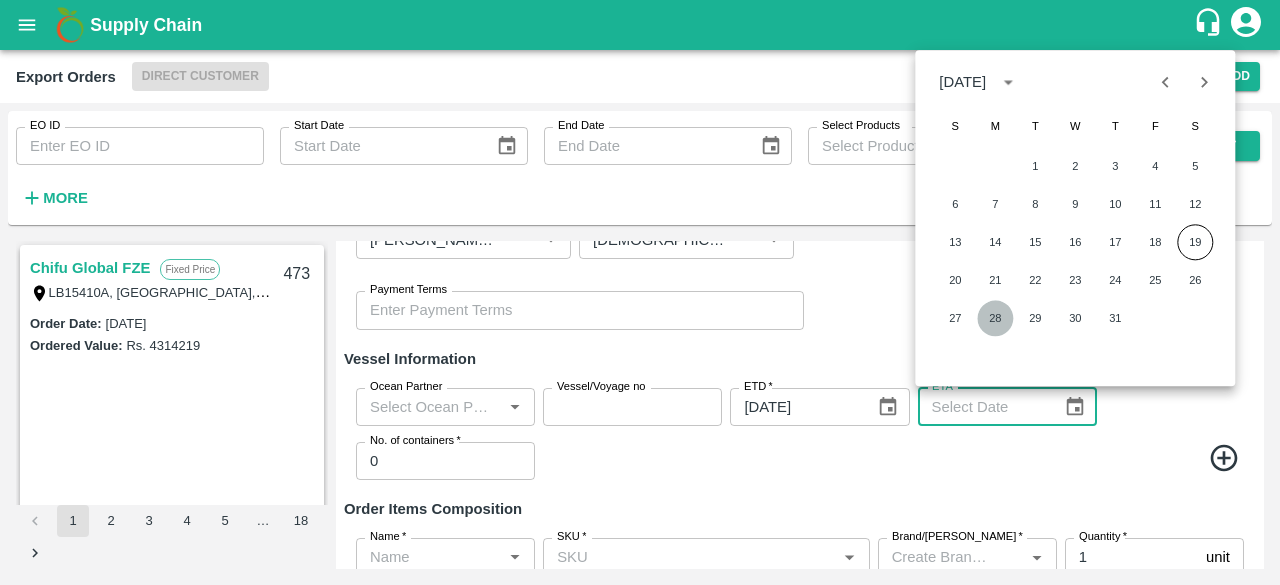 click on "28" at bounding box center (995, 318) 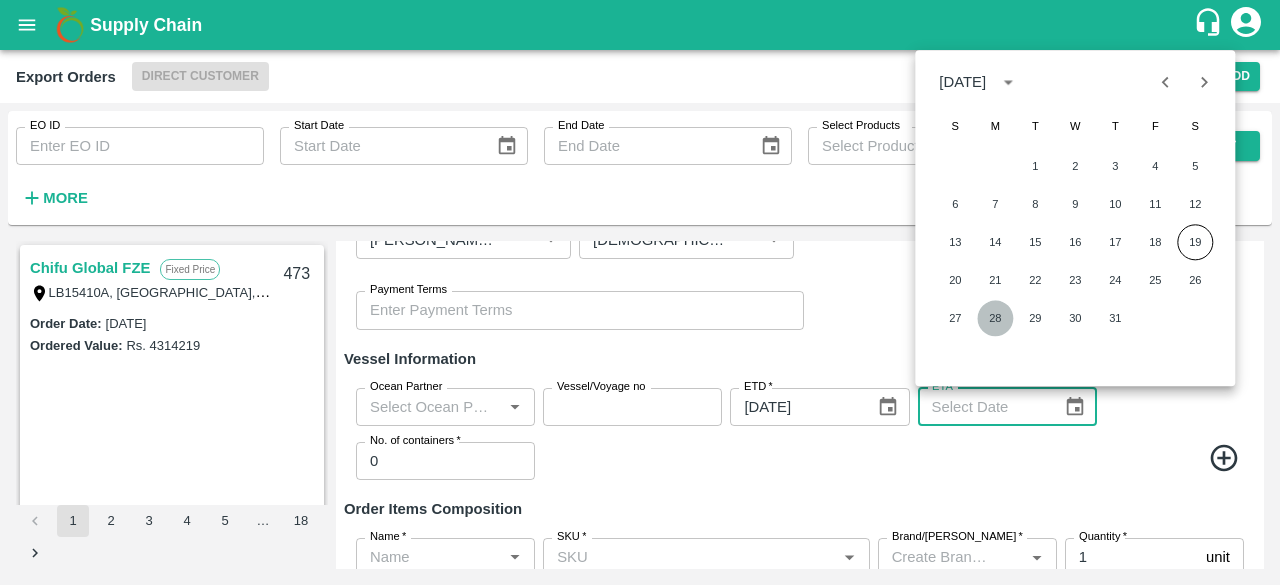 type on "[DATE]" 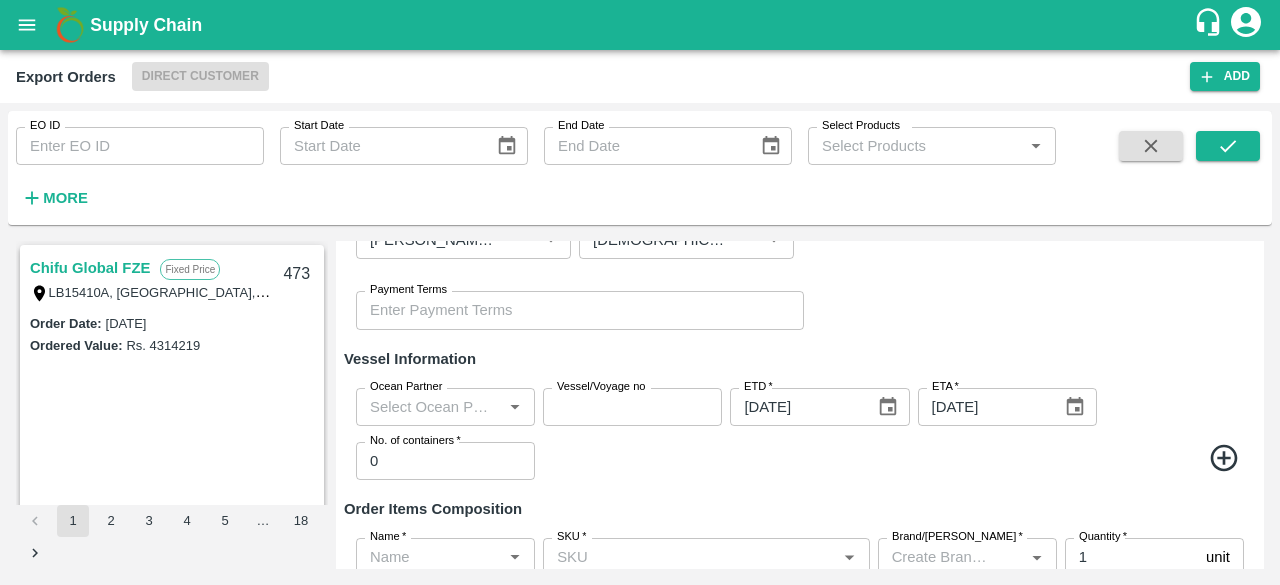 click at bounding box center [893, 461] 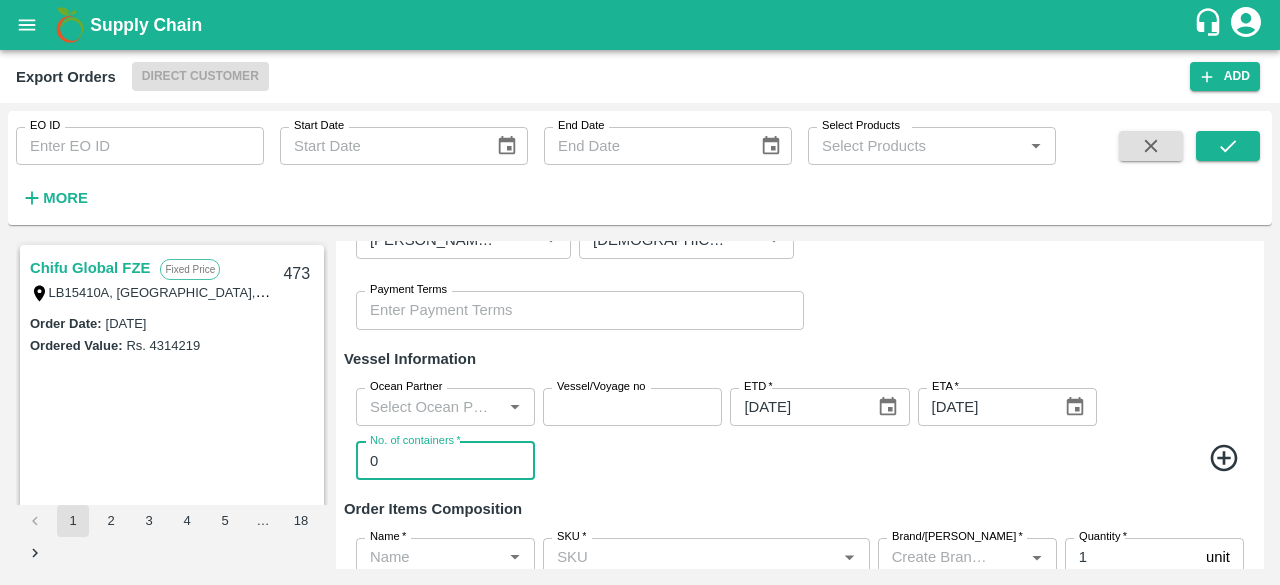 click on "0" at bounding box center (445, 461) 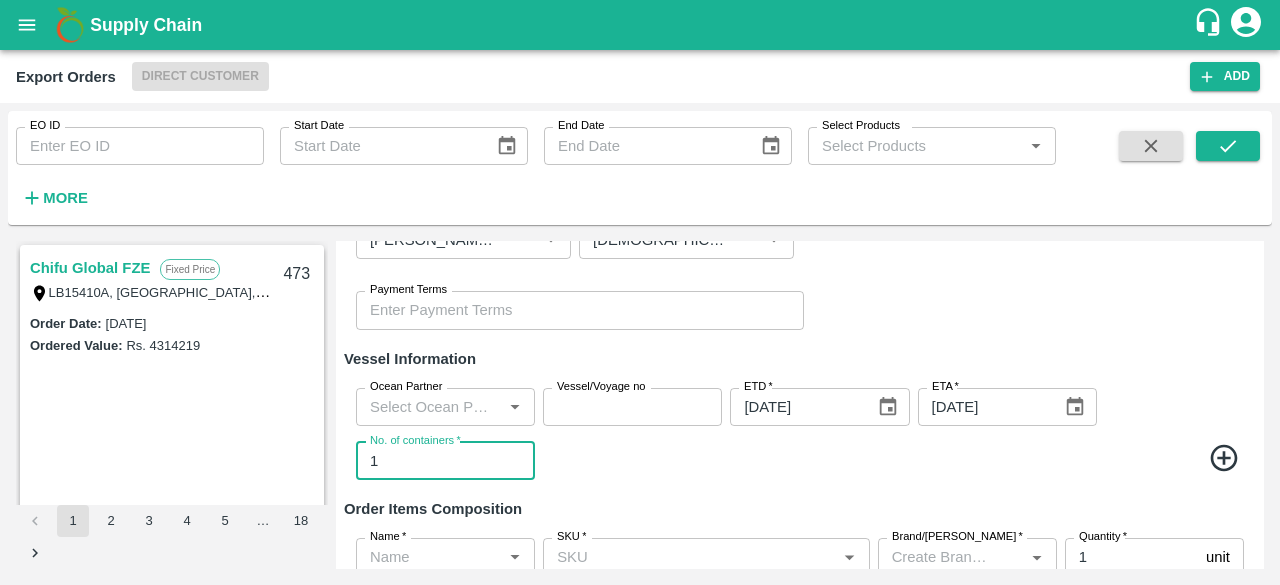 click on "1" at bounding box center (445, 461) 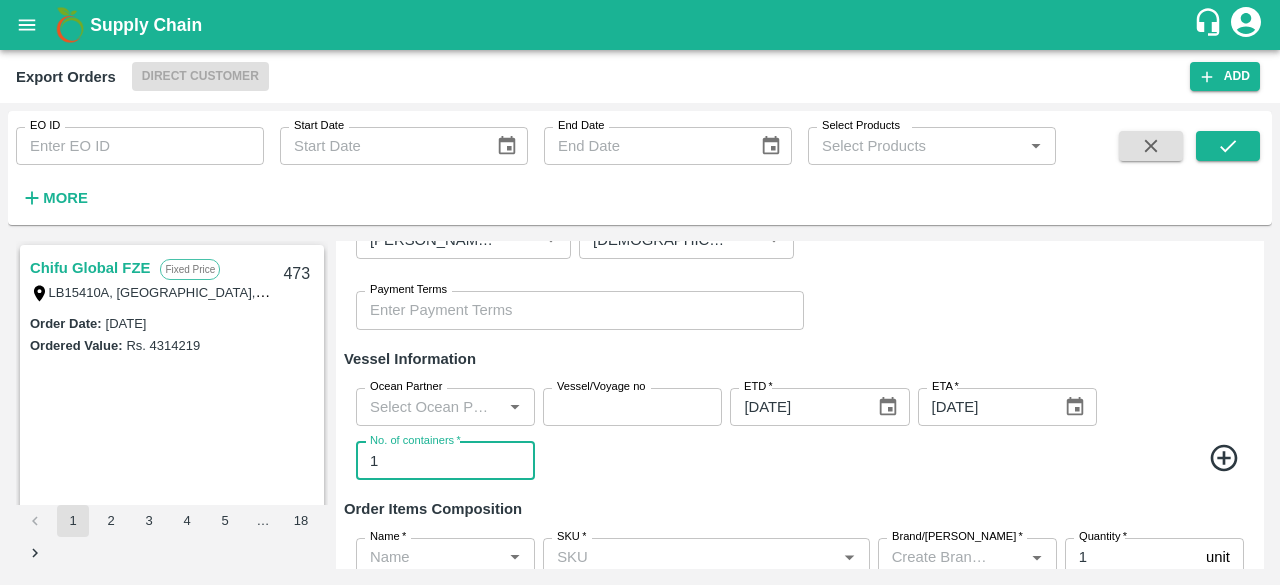 type on "1" 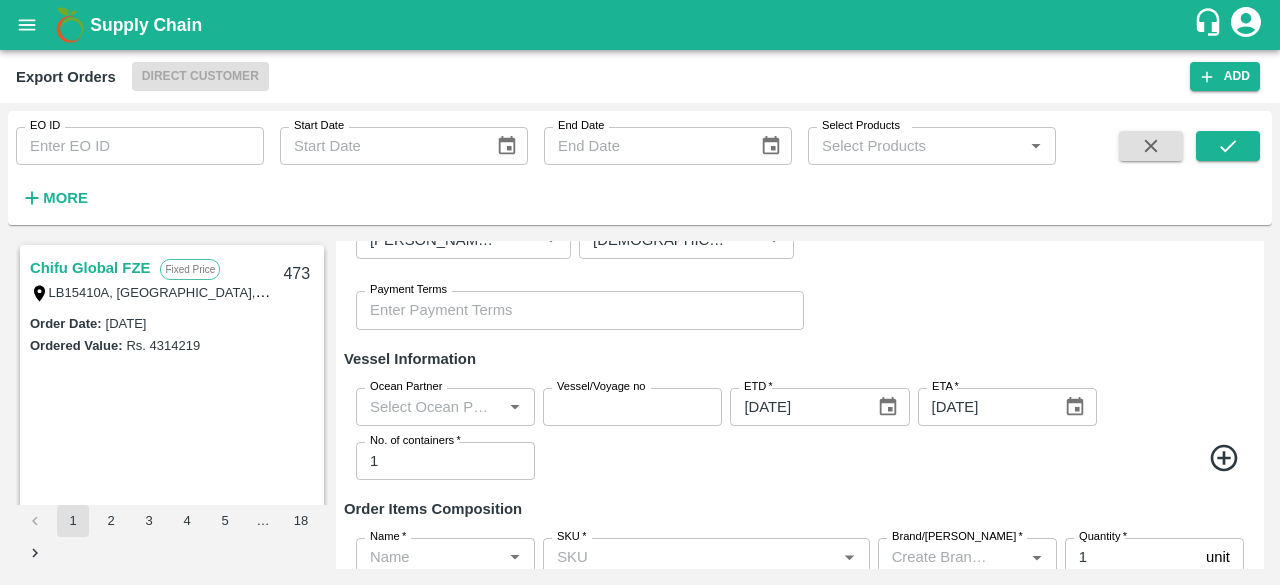 click at bounding box center [893, 461] 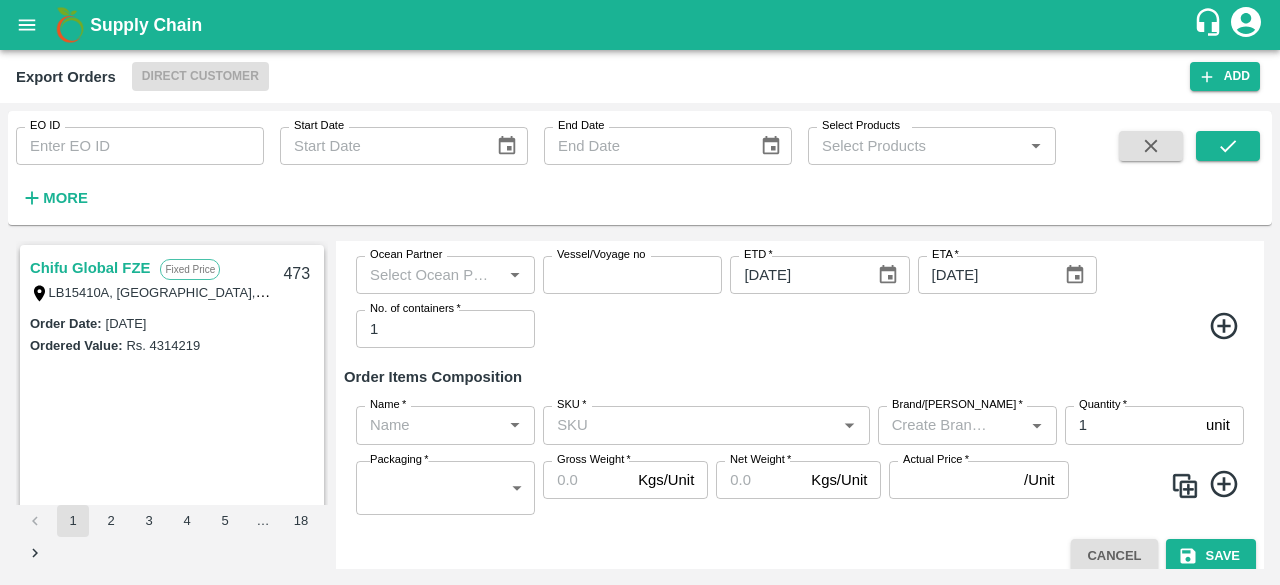 scroll, scrollTop: 554, scrollLeft: 0, axis: vertical 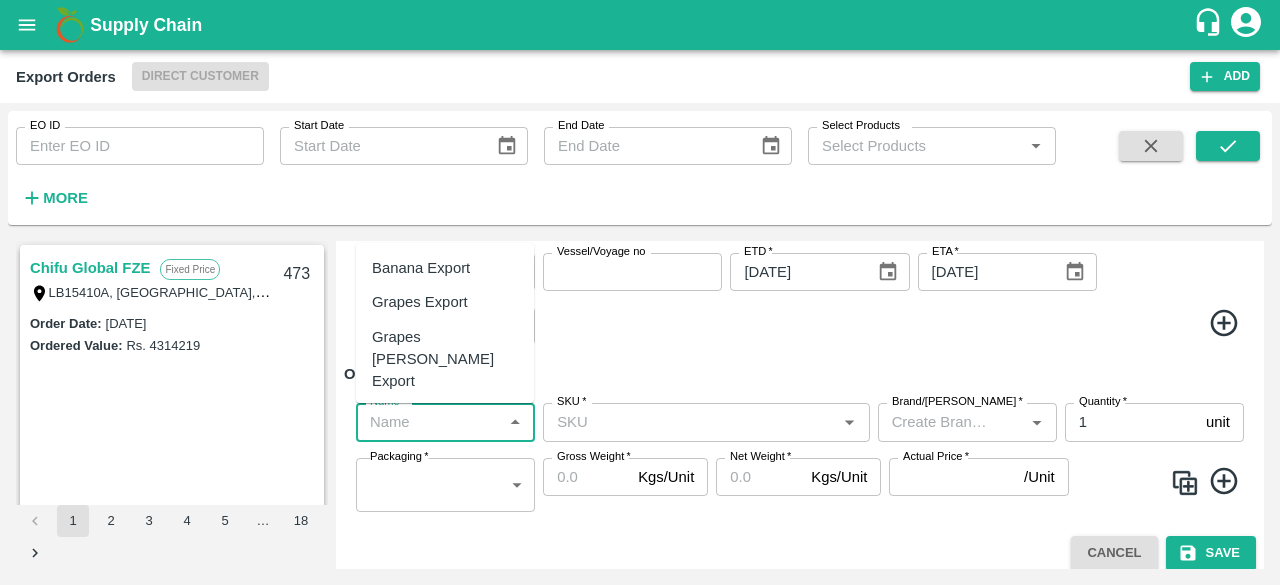 click on "Name   *" at bounding box center (429, 422) 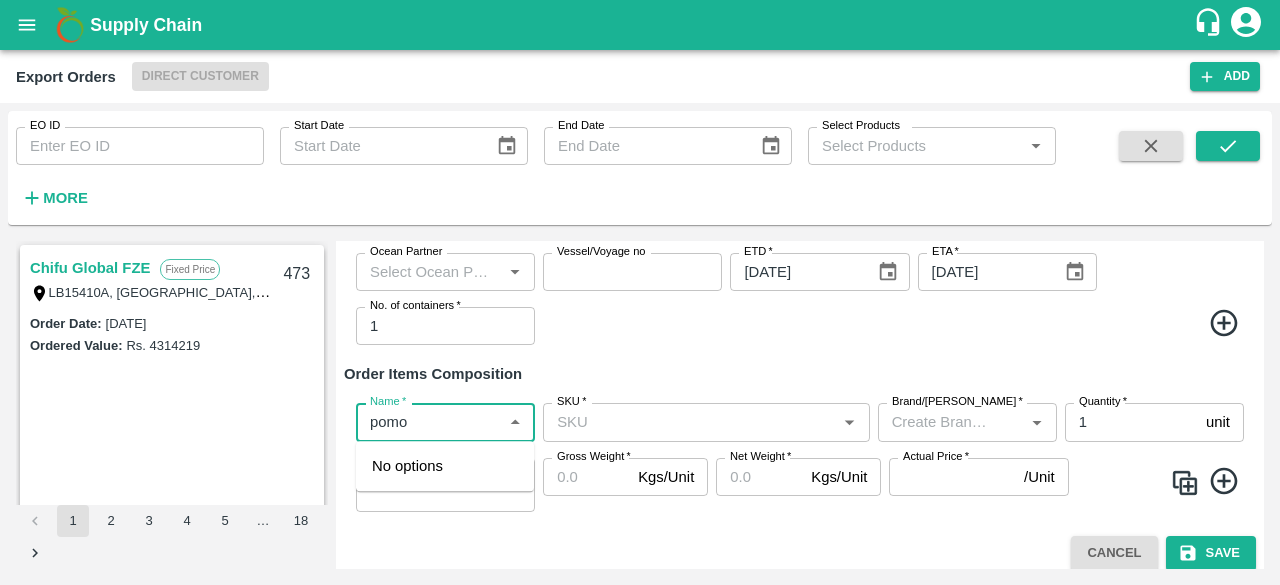 type on "pom" 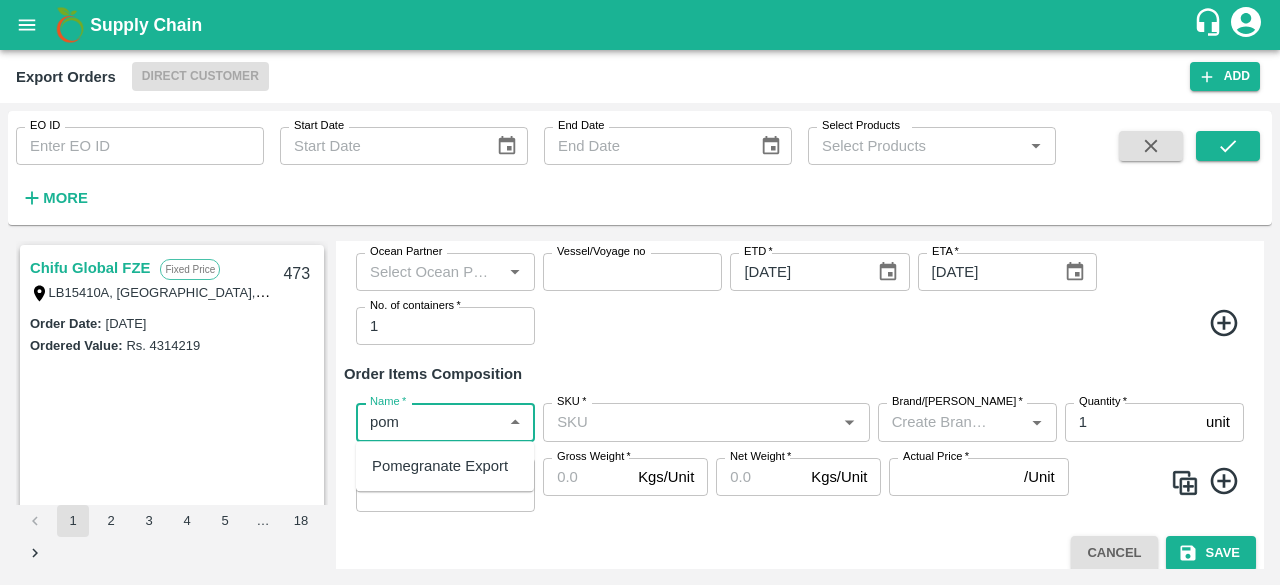 click on "Pomegranate Export" at bounding box center (445, 466) 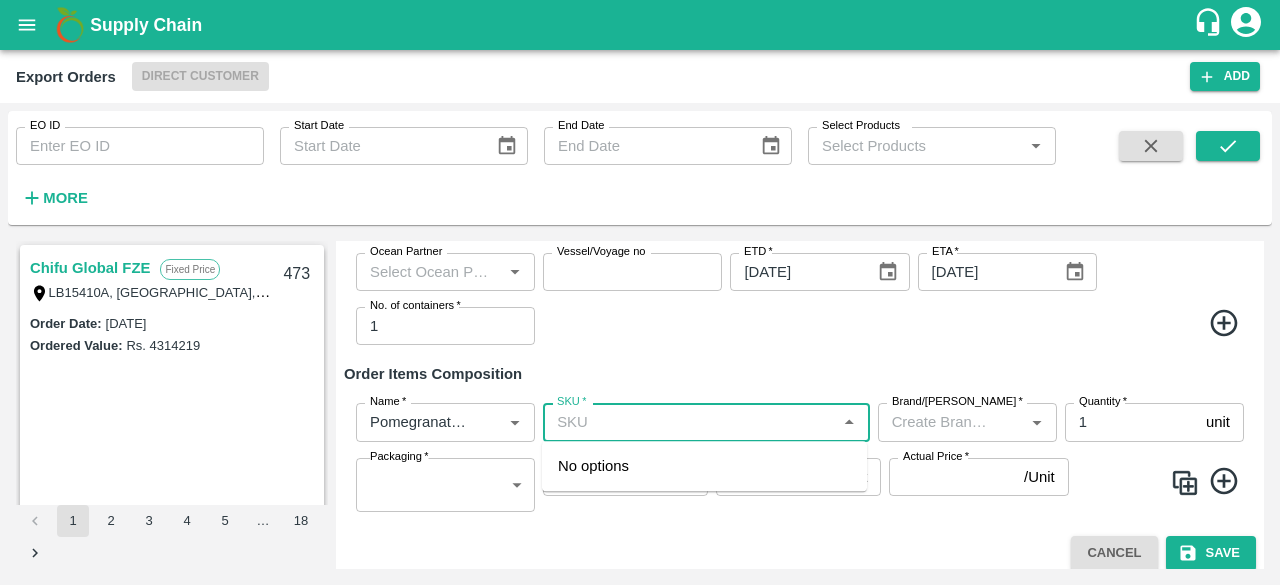 click on "SKU   *" at bounding box center (689, 422) 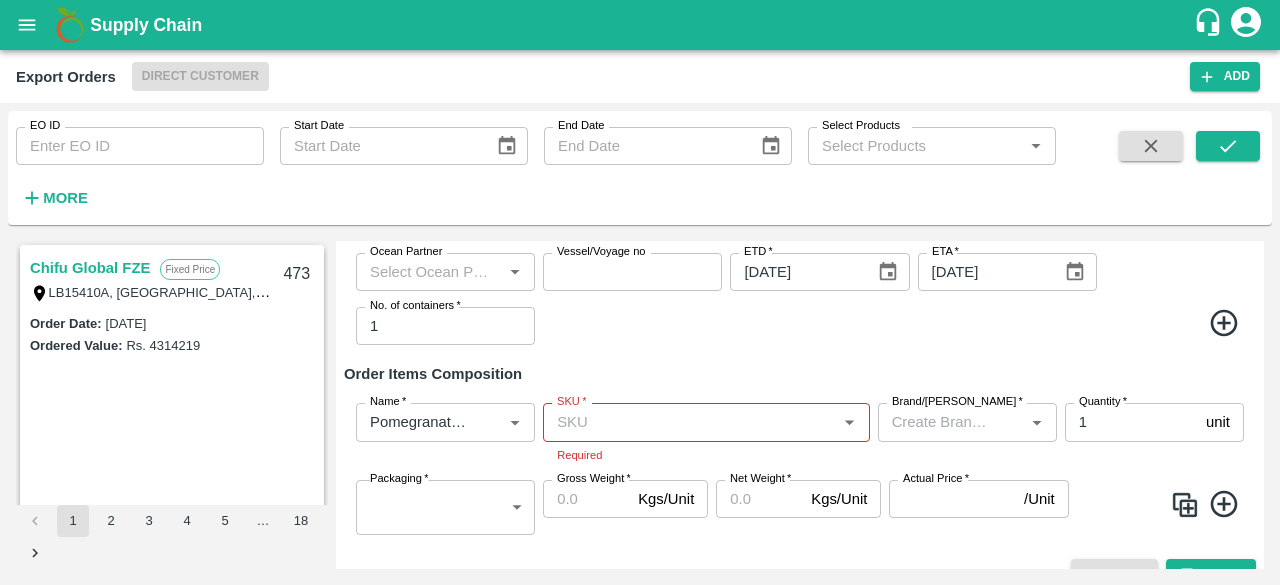 click on "Order Items Composition" at bounding box center (800, 374) 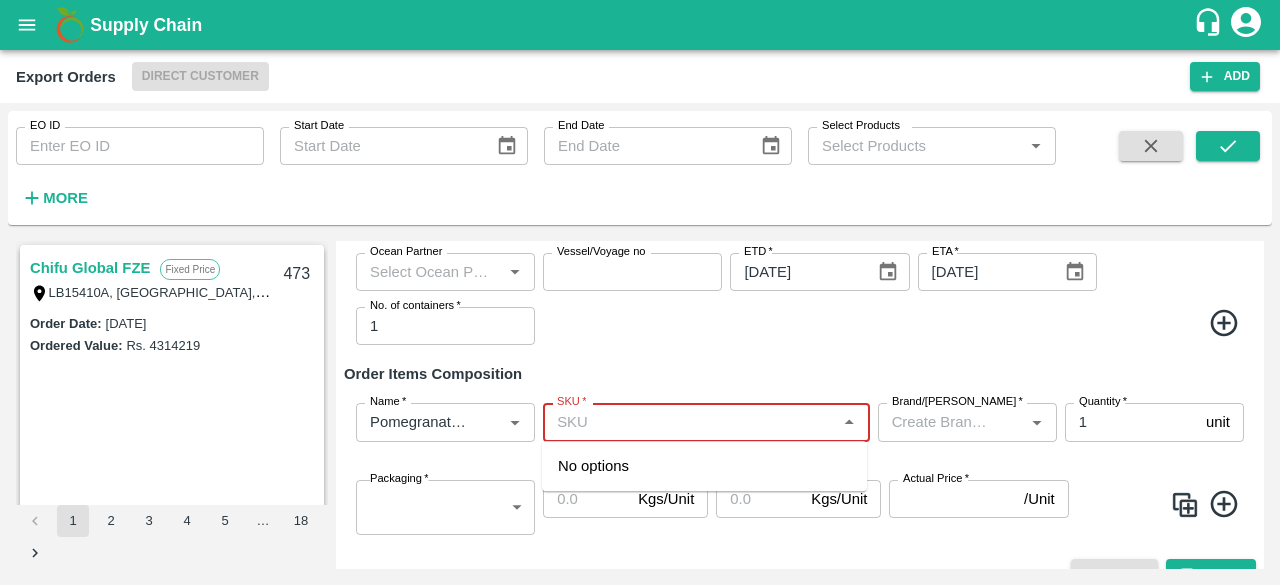 click on "SKU   *" at bounding box center (689, 422) 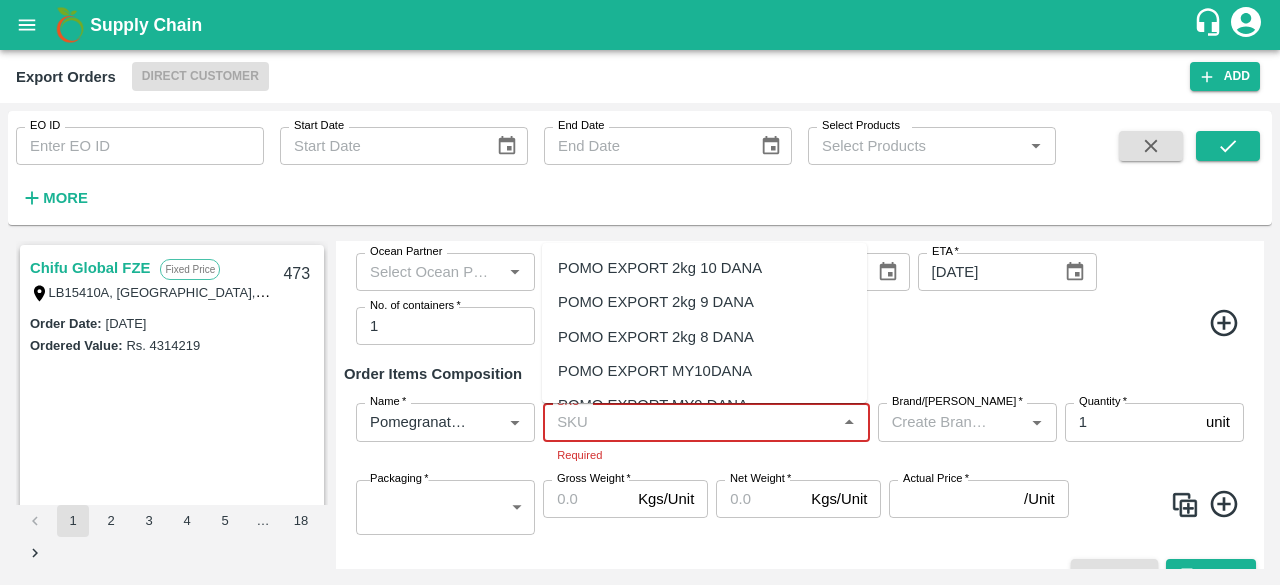 click on "POMO EXPORT 2kg 10 DANA" at bounding box center (660, 268) 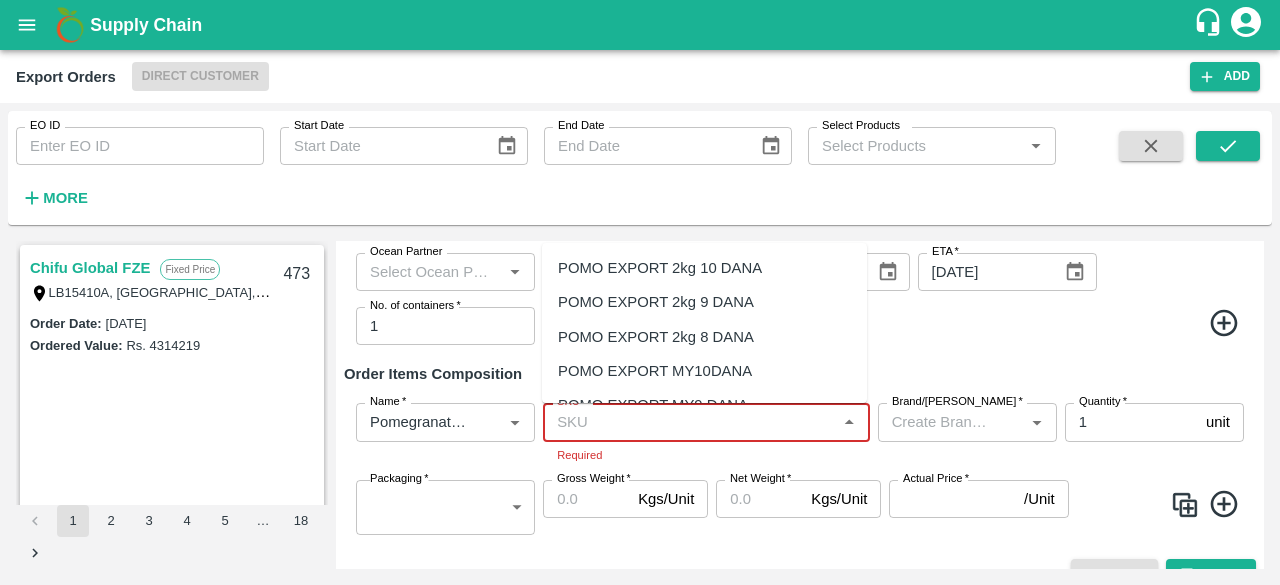 type on "POMO EXPORT 2kg 10 DANA" 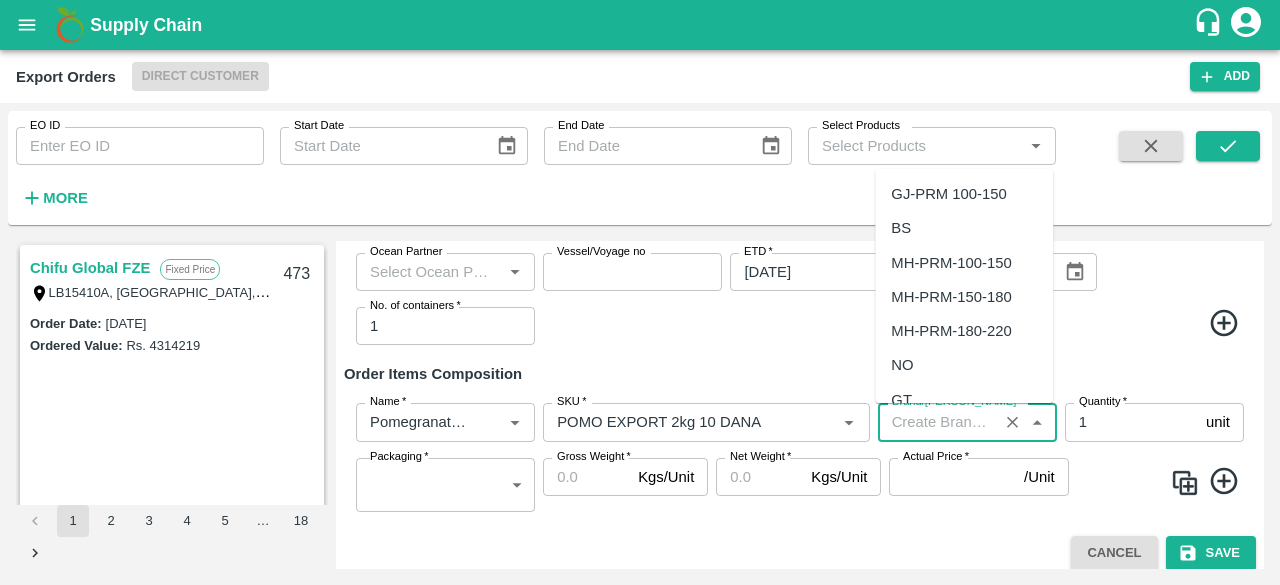 drag, startPoint x: 970, startPoint y: 431, endPoint x: 939, endPoint y: 367, distance: 71.11259 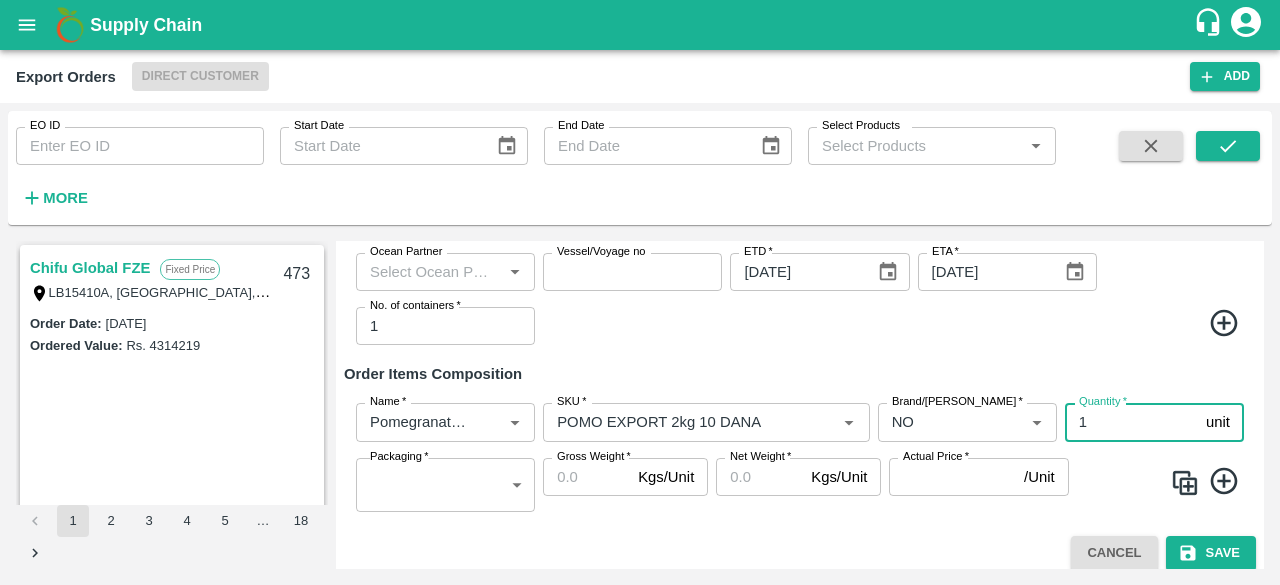 click on "1" at bounding box center [1131, 422] 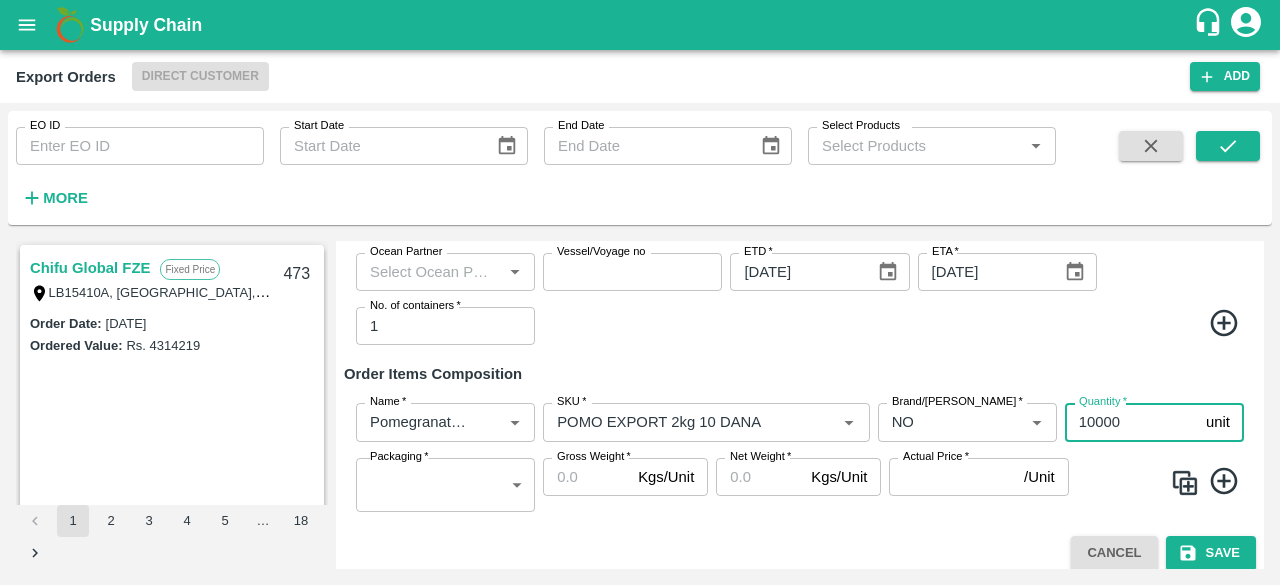 type on "10000" 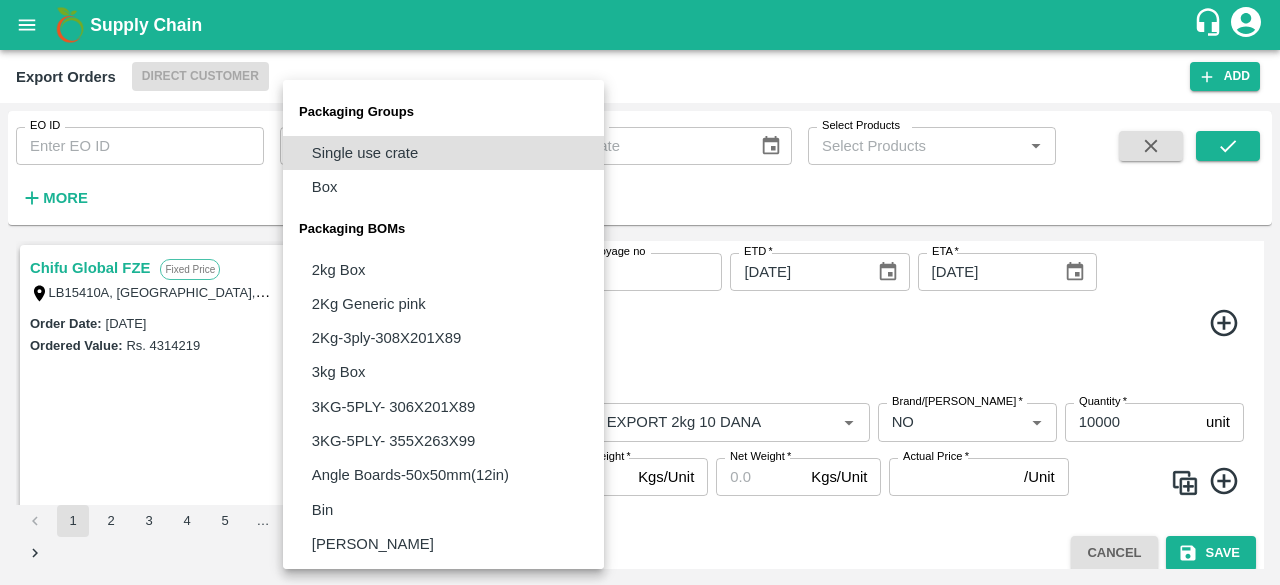 click on "Supply Chain Export Orders Direct Customer Add EO ID EO ID Start Date Start Date End Date End Date Select Products Select Products   * More Chifu Global FZE Fixed Price LB15410A, [GEOGRAPHIC_DATA] 473 Order Date : [DATE] Ordered Value: Rs.   4314219 Chifu Global FZE Commission LB15410A, [GEOGRAPHIC_DATA], [GEOGRAPHIC_DATA], [GEOGRAPHIC_DATA] 472 Order Date : [DATE] Ordered Value: Rs.   1366880 Chifu Global FZE Commission LB15410A, [GEOGRAPHIC_DATA] 471 Order Date : [DATE] Ordered Value: Rs.   4349070.44 ABUSEEDO TRADING L.L.C Fixed Price Shop No.43, ,Wholesale Building No. 2 Central Fruit and Vegetable Market, PO BOX 4494 [GEOGRAPHIC_DATA]-U.A.E. 470 Order Date : [DATE] Ordered Value: Rs.   29500548 AL BAKRAWE Foods FZE Fixed Price 1, Shop # 3, [GEOGRAPHIC_DATA] – central fruits and vegetables market, , , , , [GEOGRAPHIC_DATA] 469 Order Date : [DATE] Ordered Value: Rs.   468 :" at bounding box center (640, 292) 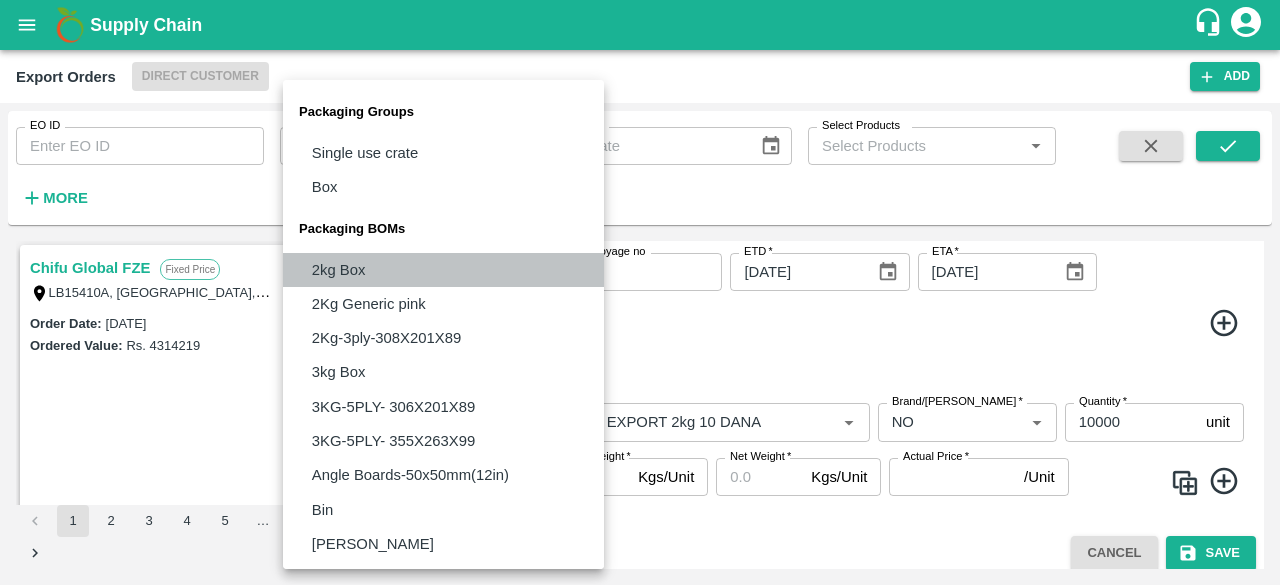 click on "2kg Box" at bounding box center (339, 270) 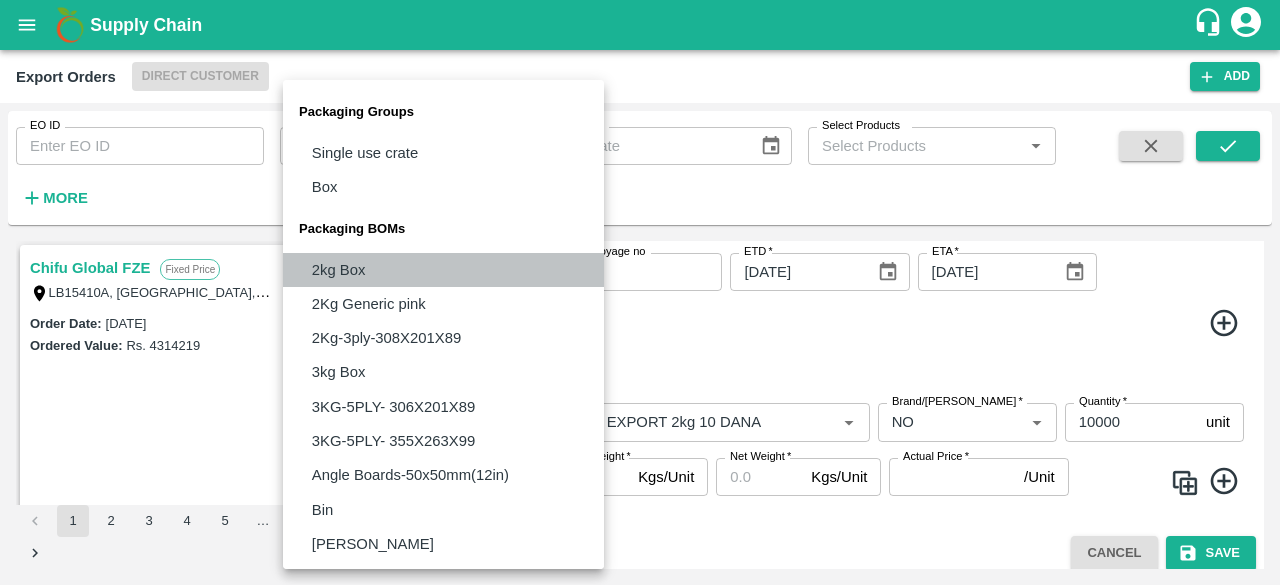 type on "BOM/355" 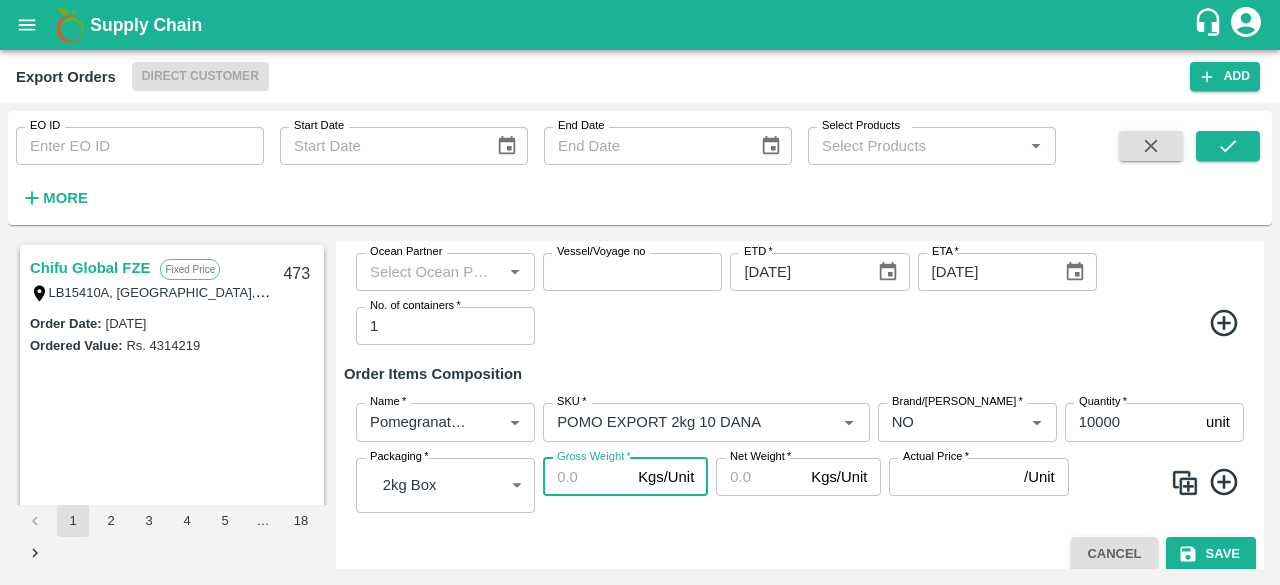 click on "Gross Weight   *" at bounding box center [586, 477] 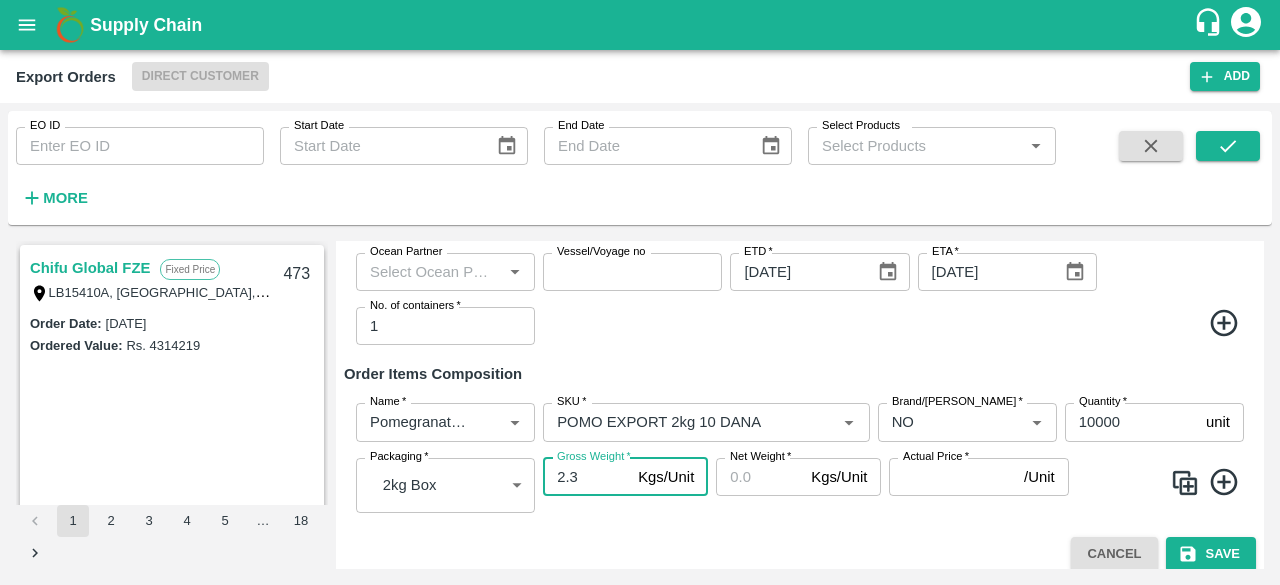 type on "2.3" 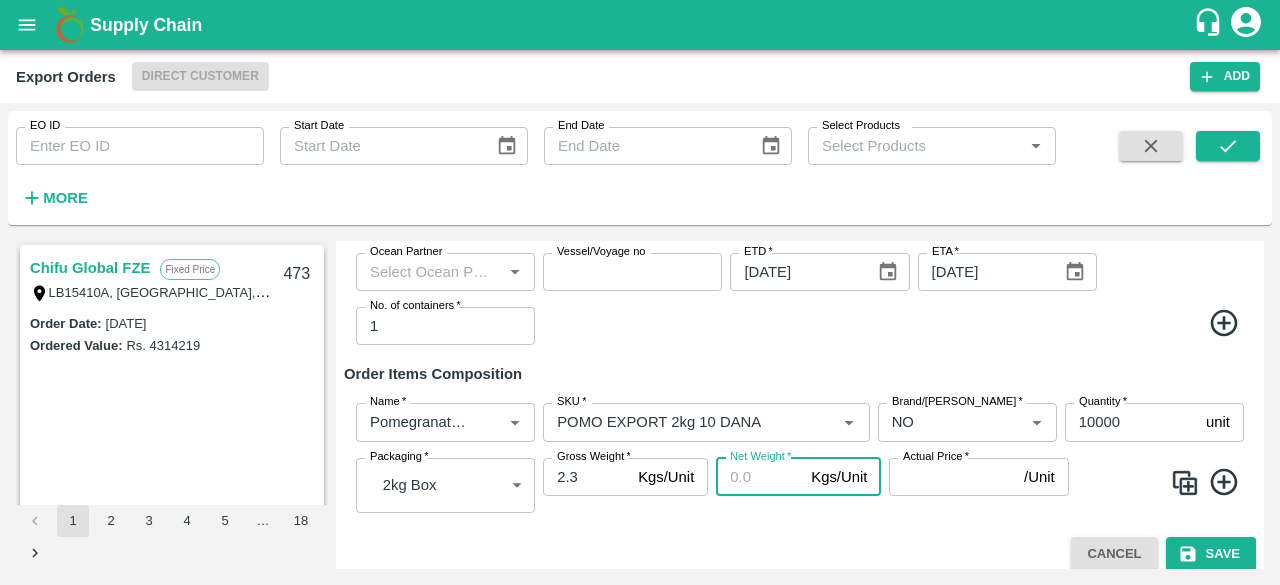 click on "Net Weight   *" at bounding box center [759, 477] 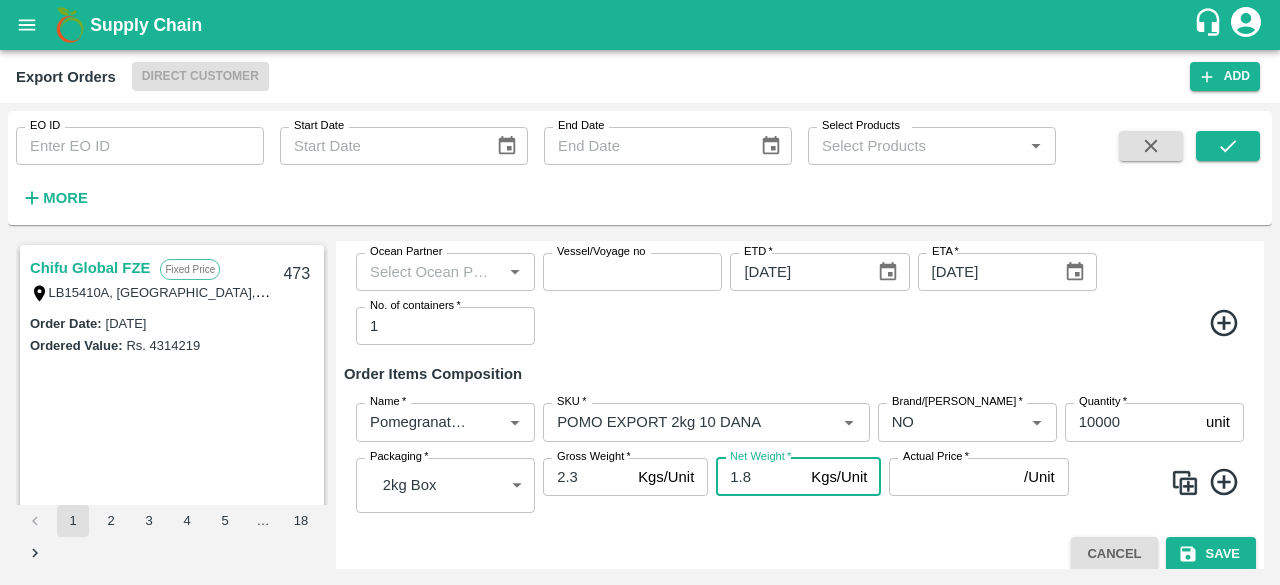 type on "1.8" 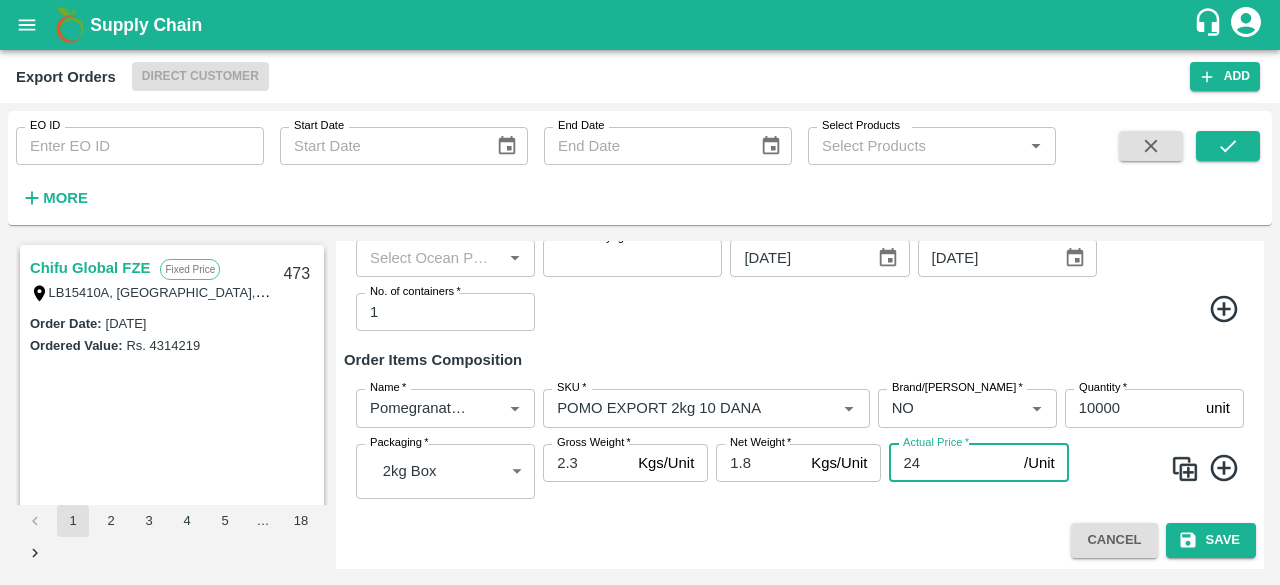 scroll, scrollTop: 567, scrollLeft: 0, axis: vertical 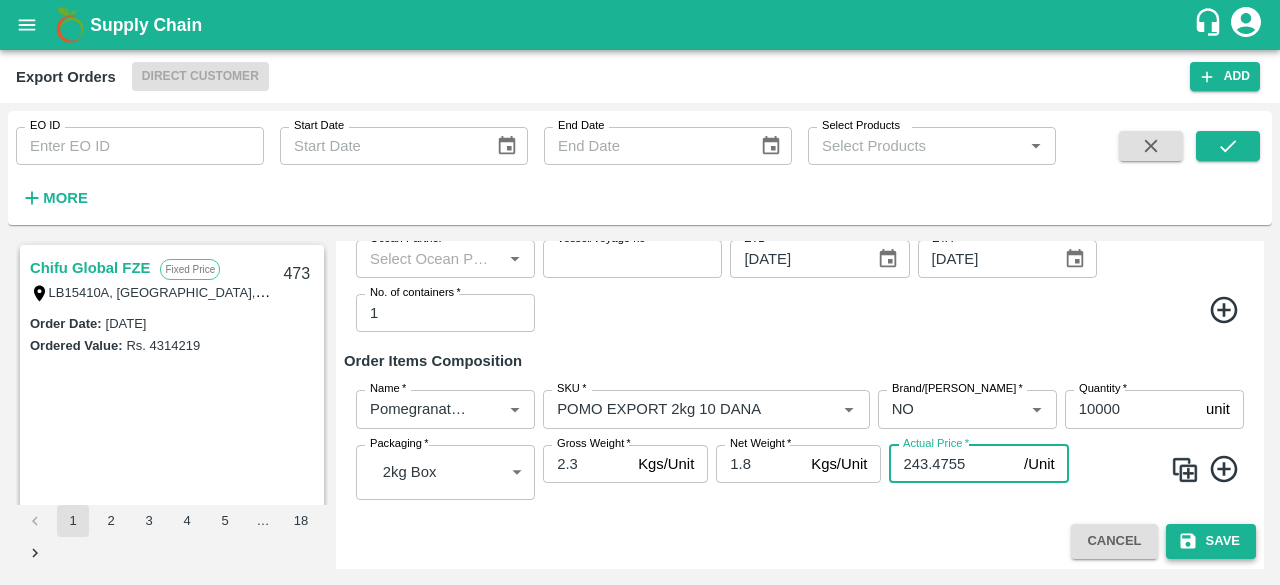 type on "243.4755" 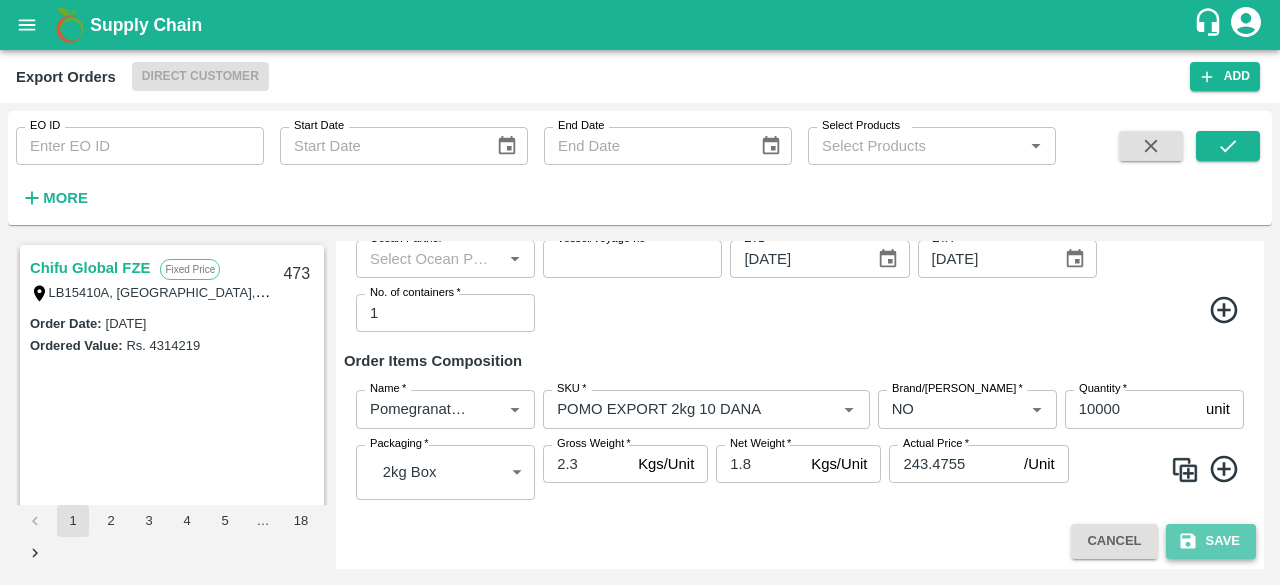 click on "Save" at bounding box center (1211, 541) 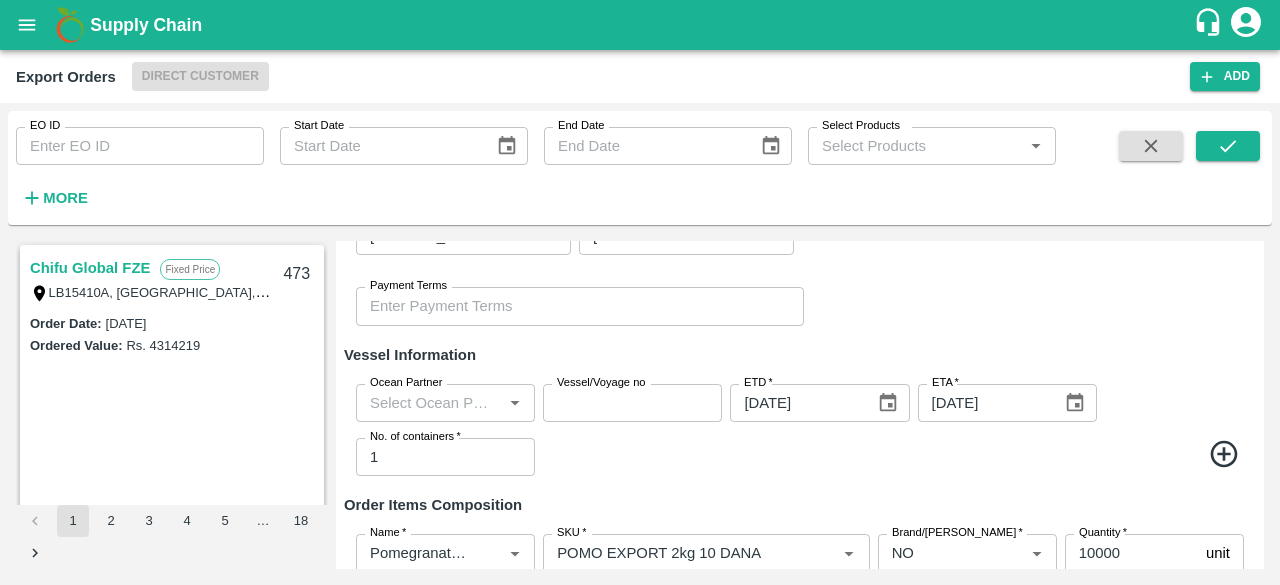 scroll, scrollTop: 427, scrollLeft: 0, axis: vertical 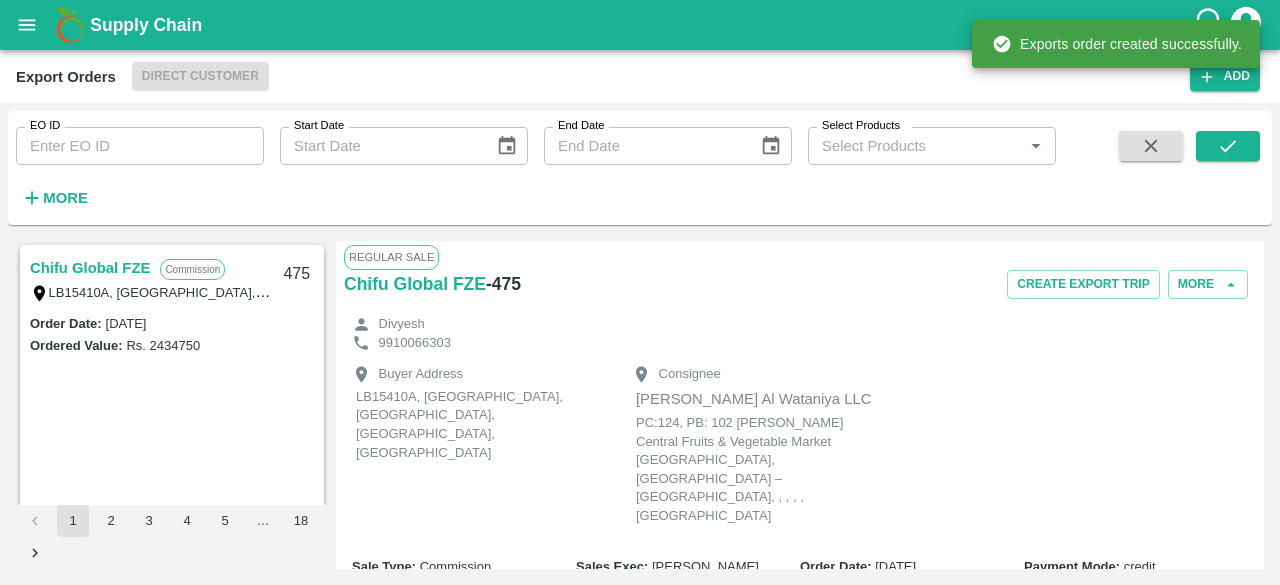 click on "- 475" at bounding box center (503, 284) 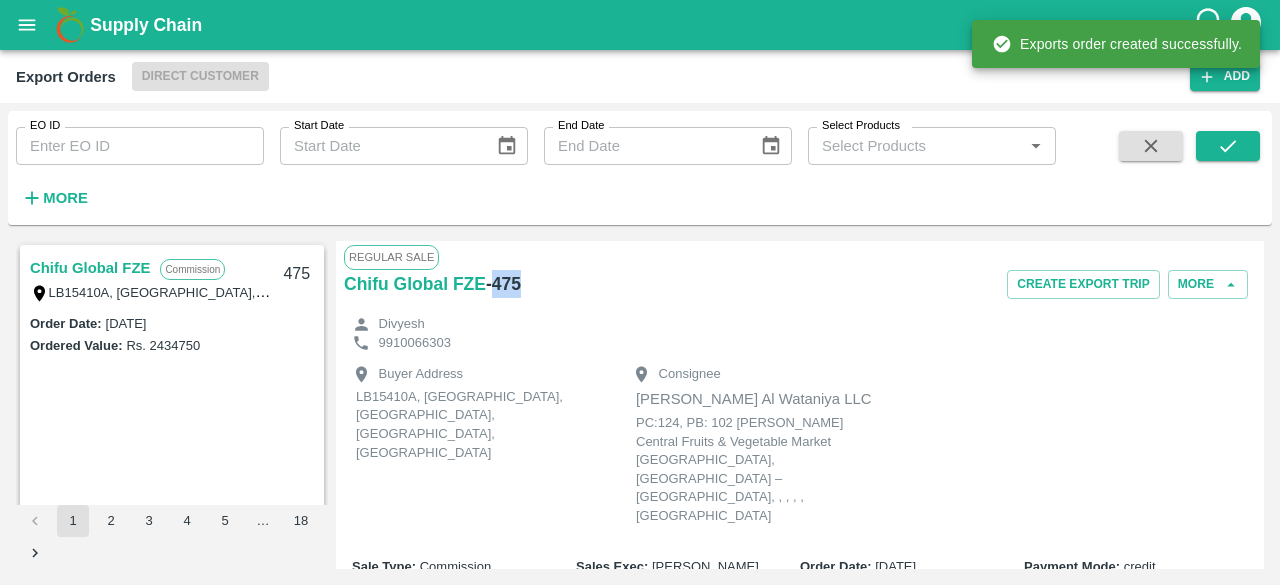 copy on "475" 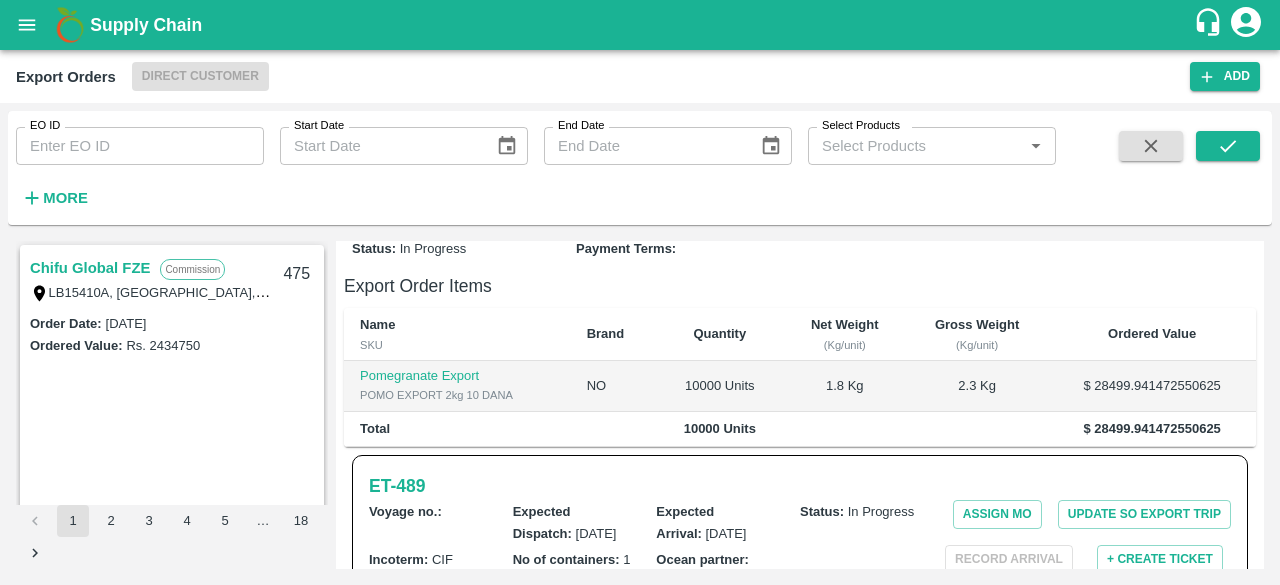 scroll, scrollTop: 448, scrollLeft: 0, axis: vertical 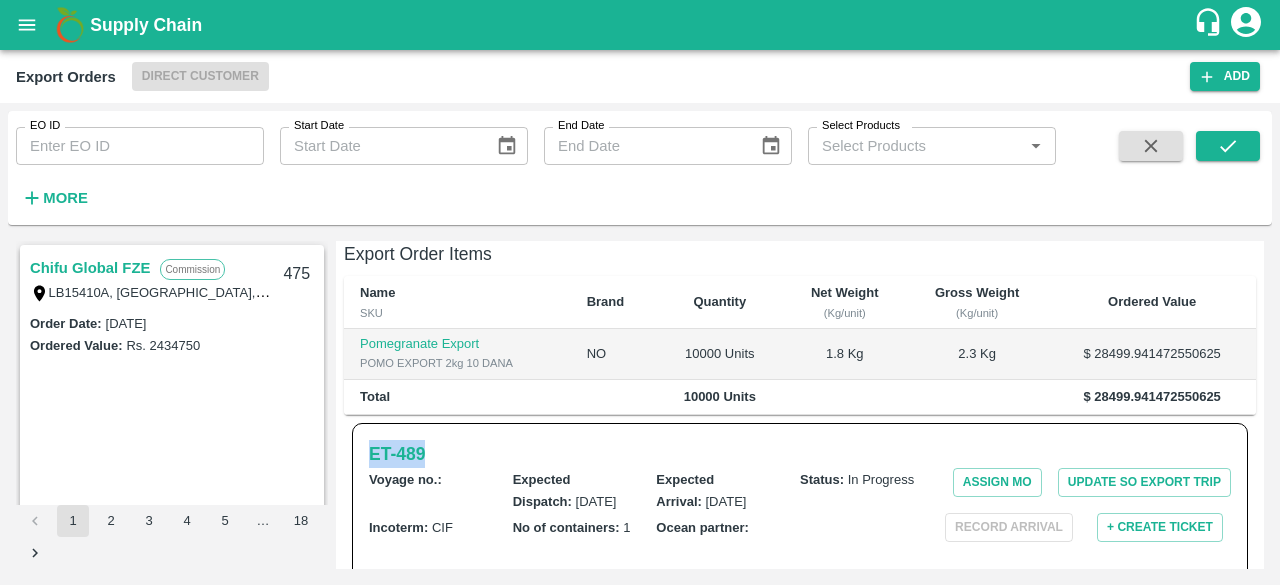 drag, startPoint x: 362, startPoint y: 412, endPoint x: 442, endPoint y: 413, distance: 80.00625 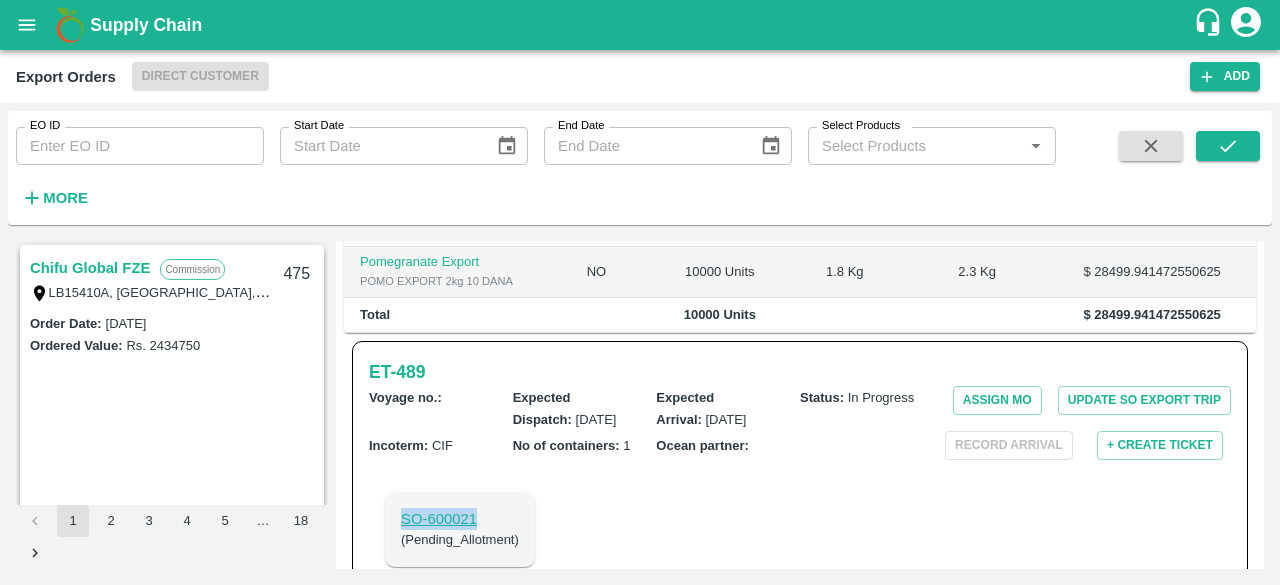 drag, startPoint x: 392, startPoint y: 477, endPoint x: 488, endPoint y: 477, distance: 96 